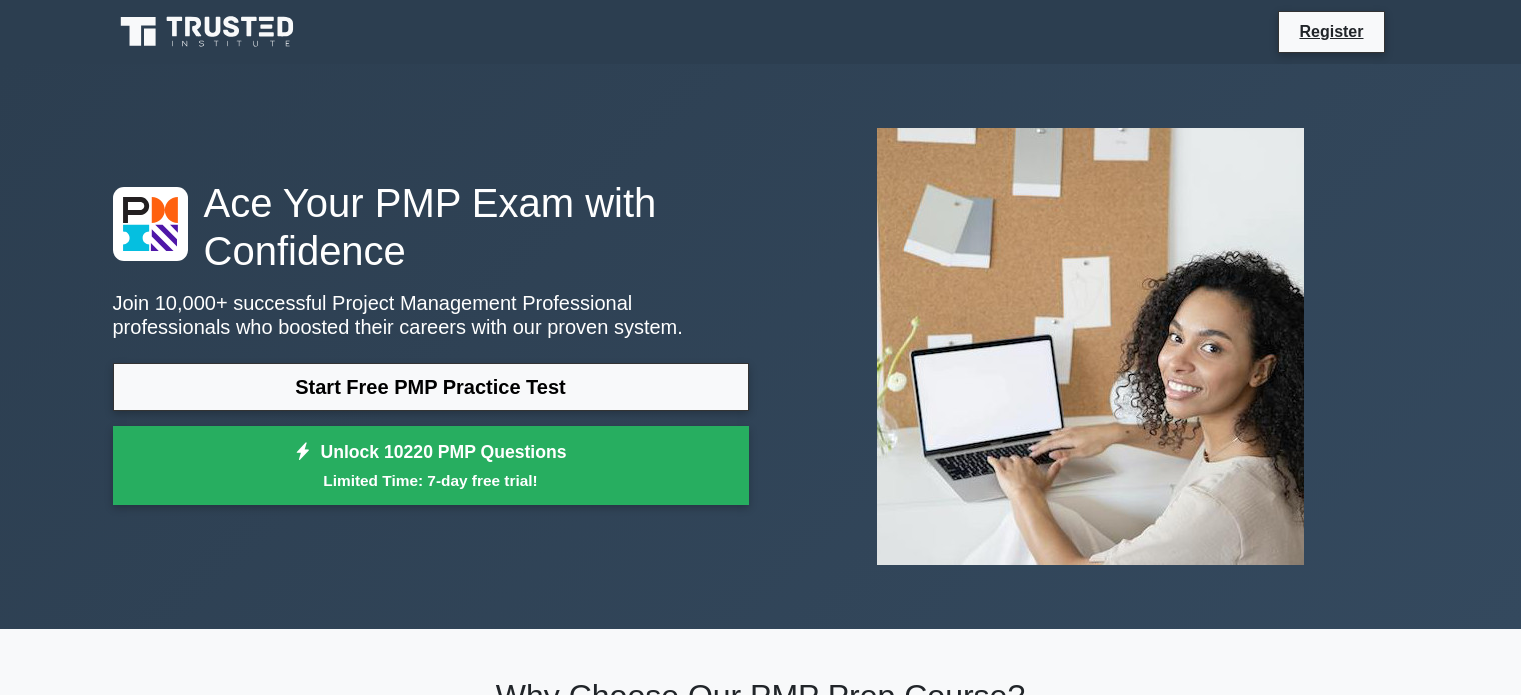 scroll, scrollTop: 0, scrollLeft: 0, axis: both 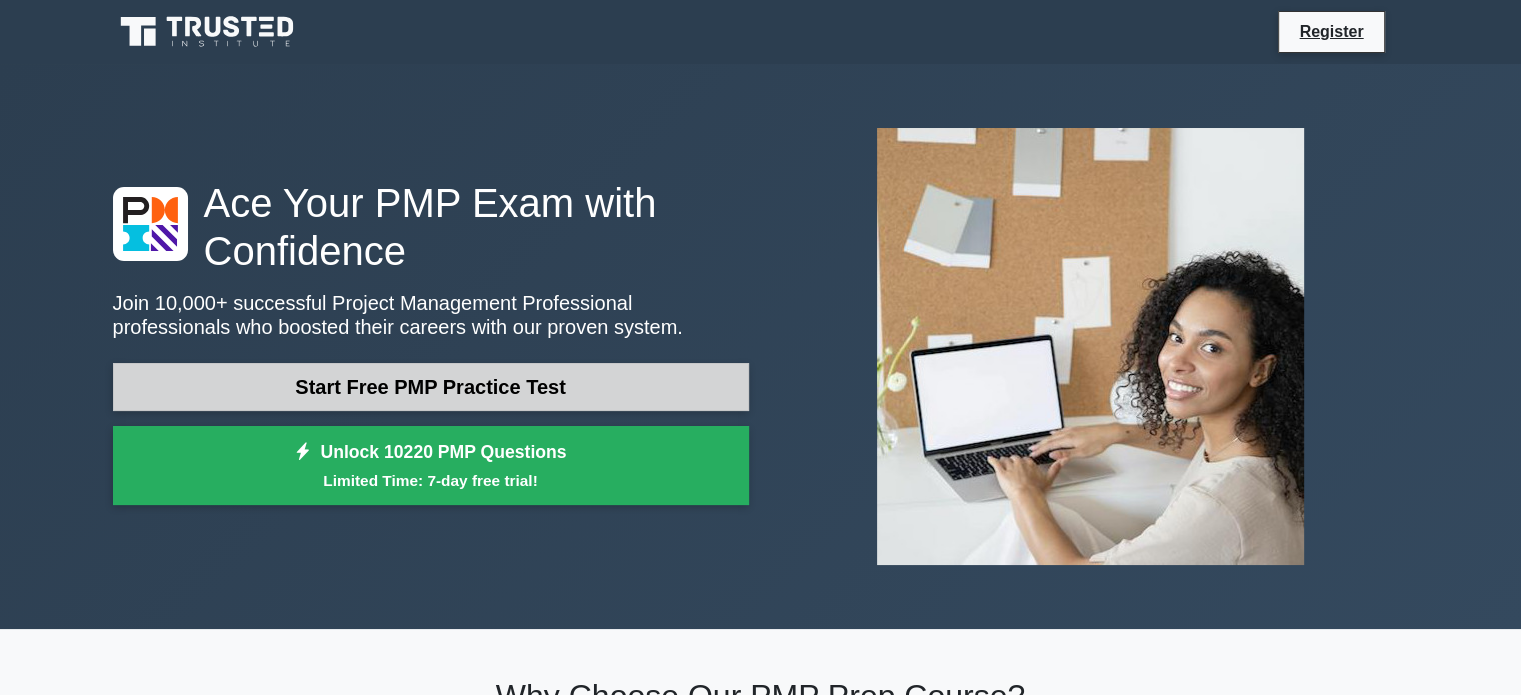 click on "Start Free PMP Practice Test" at bounding box center [431, 387] 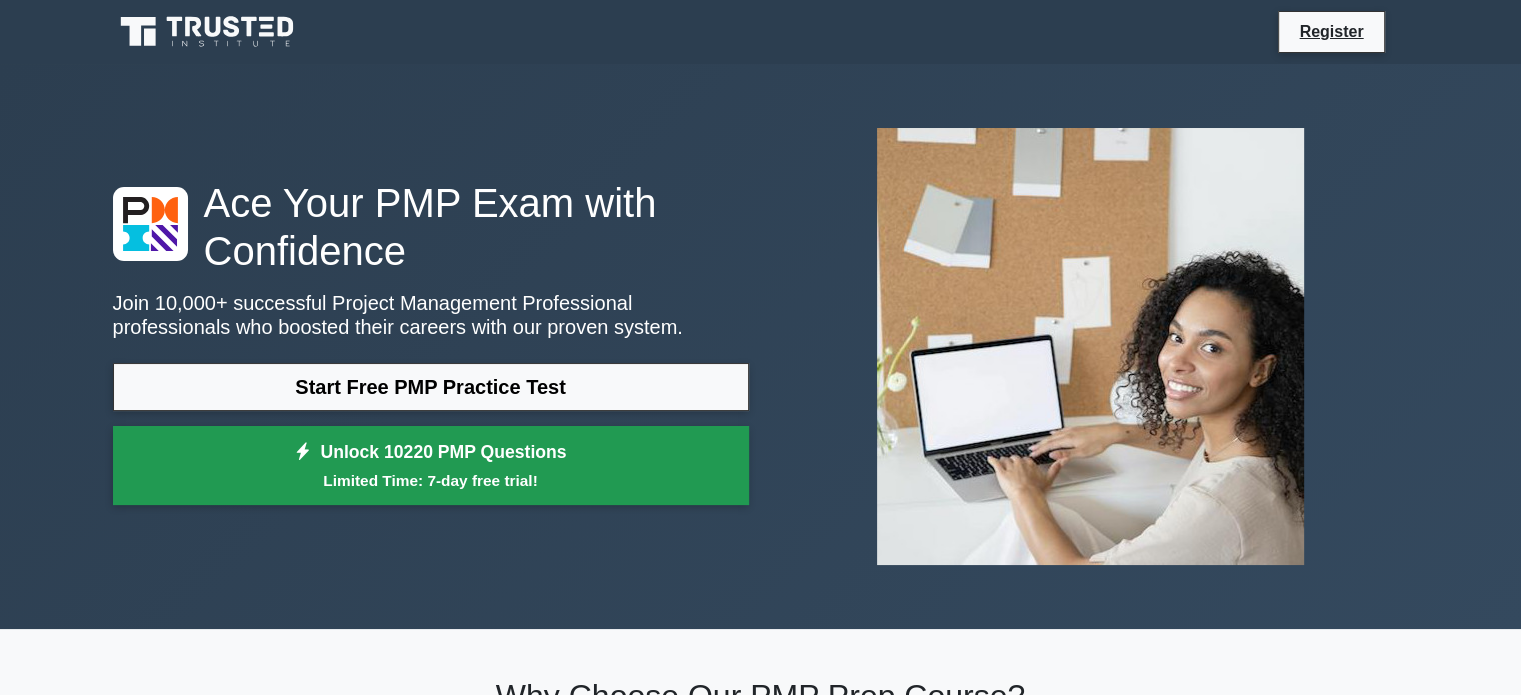click on "Unlock 10220 PMP Questions
Limited Time: 7-day free trial!" at bounding box center (431, 466) 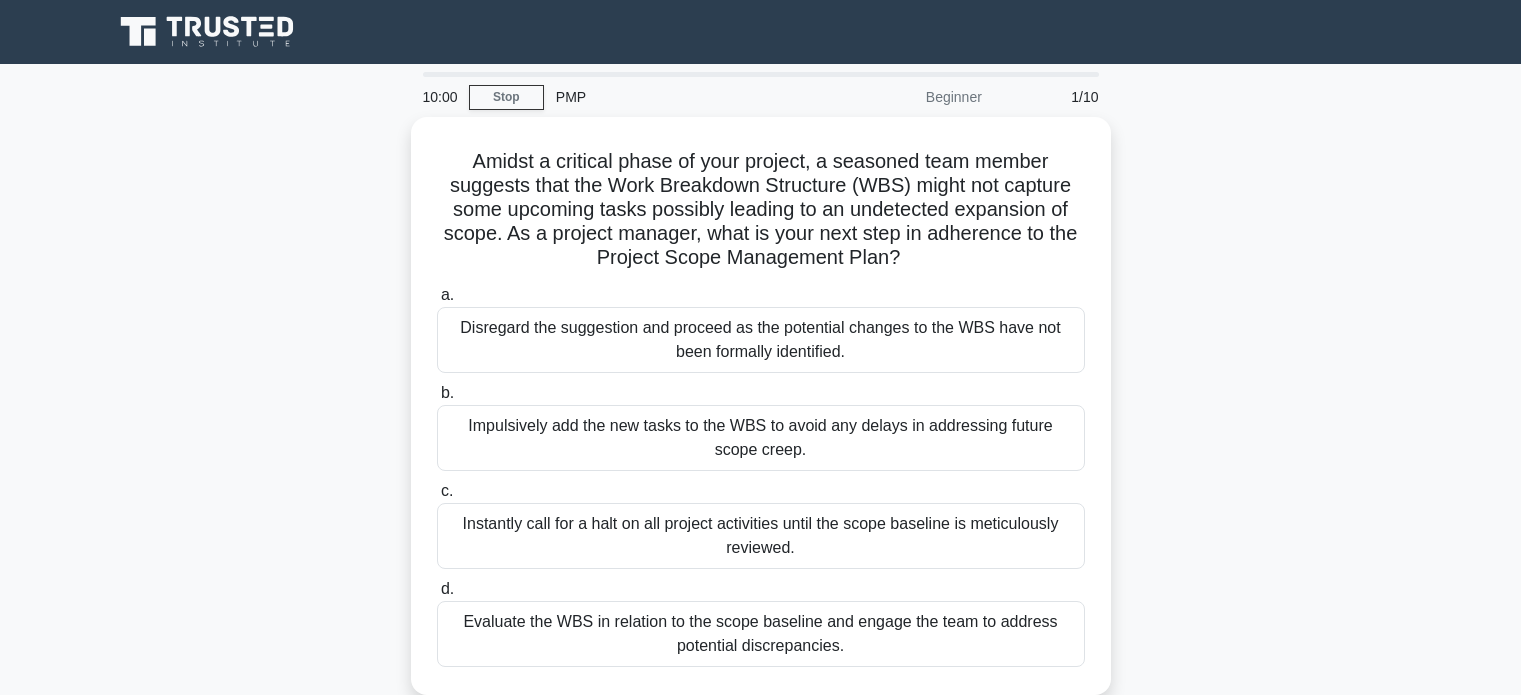 scroll, scrollTop: 0, scrollLeft: 0, axis: both 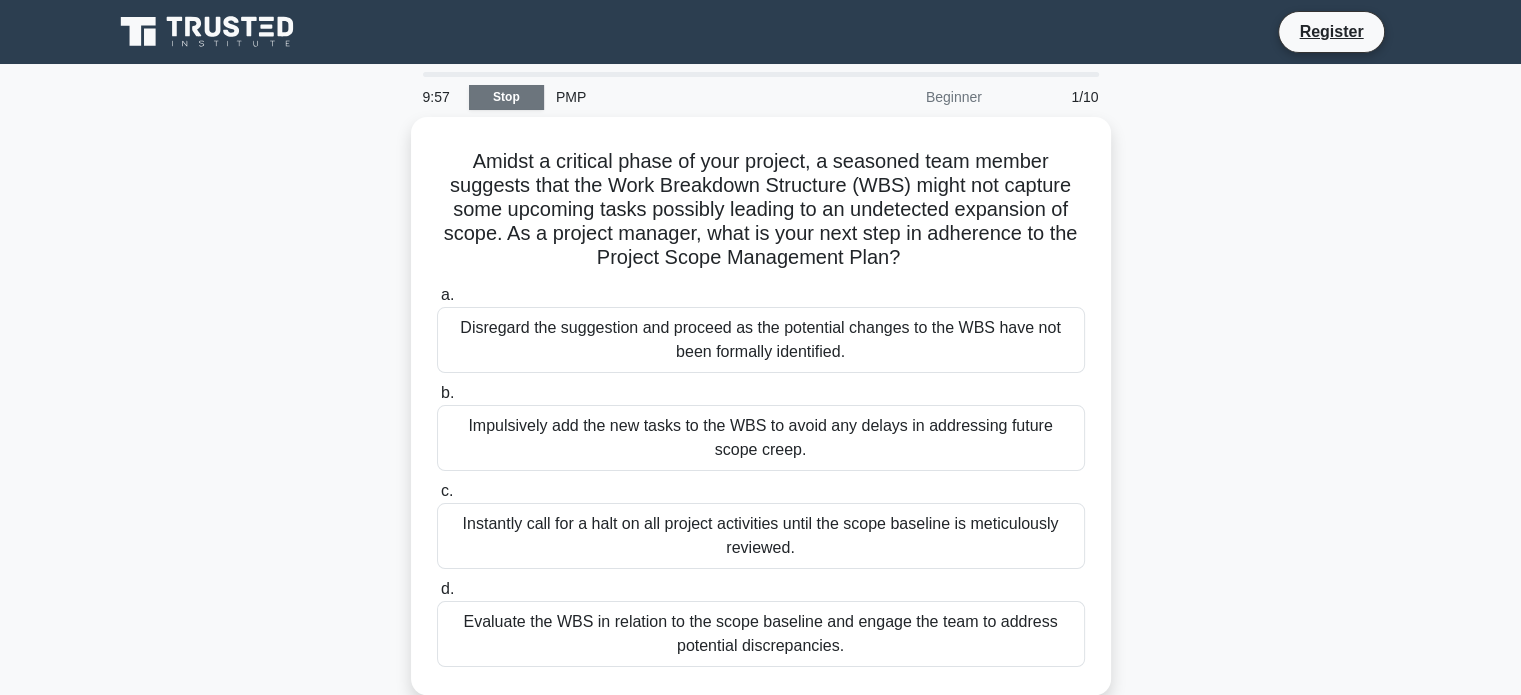 click on "Stop" at bounding box center [506, 97] 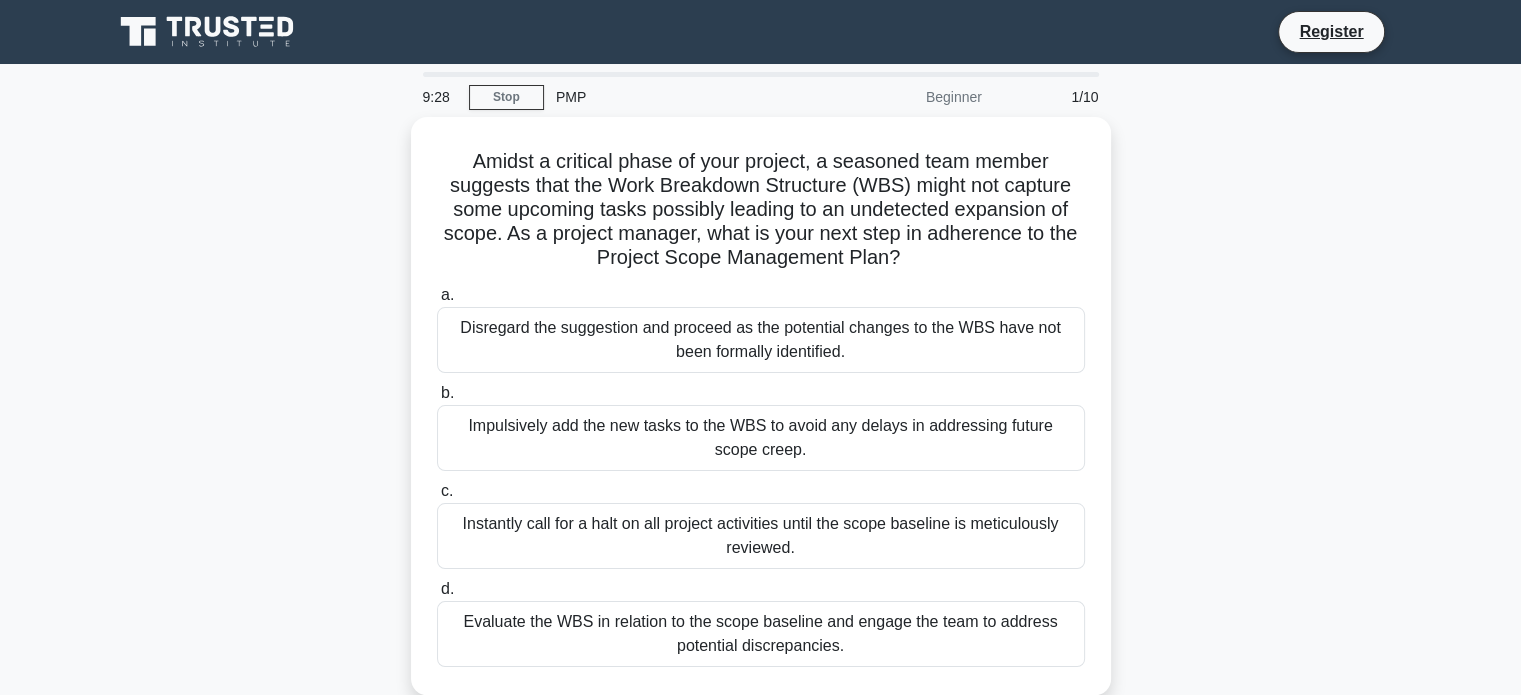 scroll, scrollTop: 100, scrollLeft: 0, axis: vertical 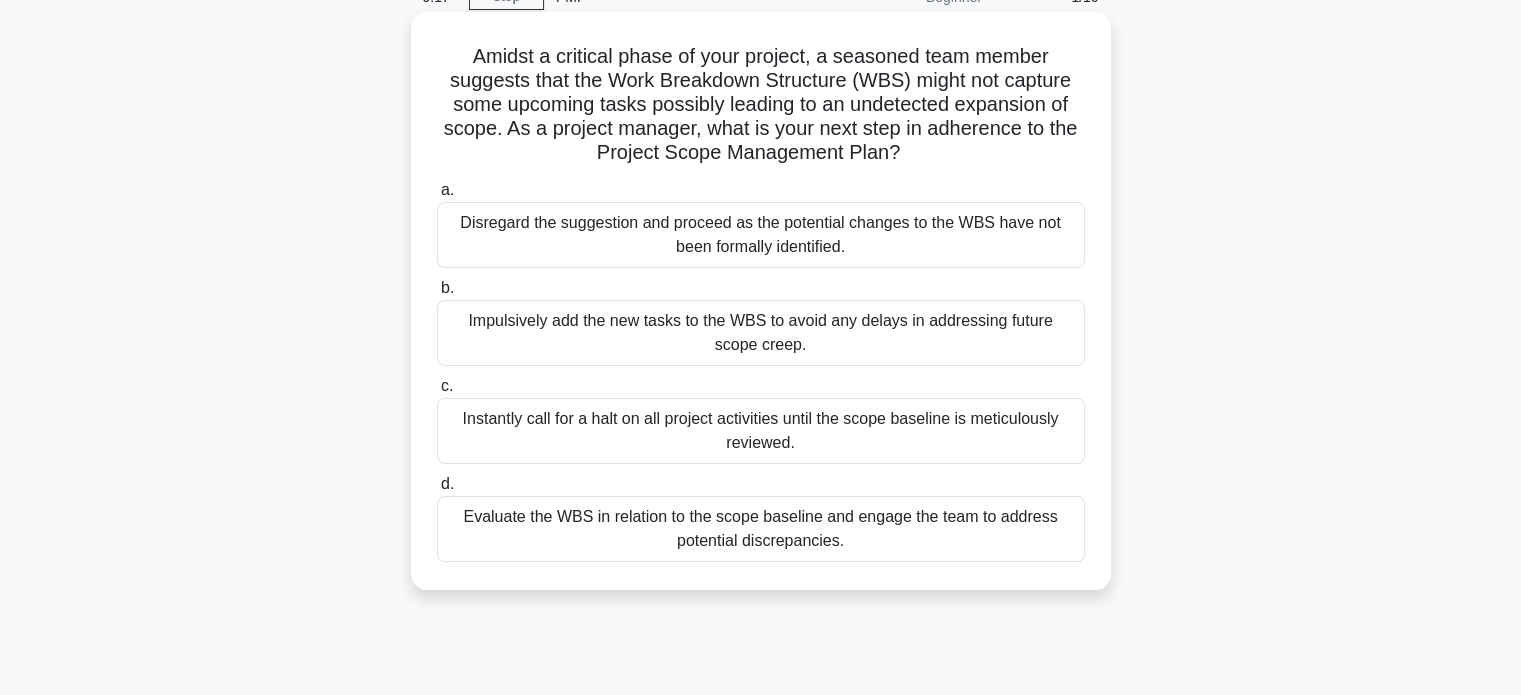 click on "Instantly call for a halt on all project activities until the scope baseline is meticulously reviewed." at bounding box center [761, 431] 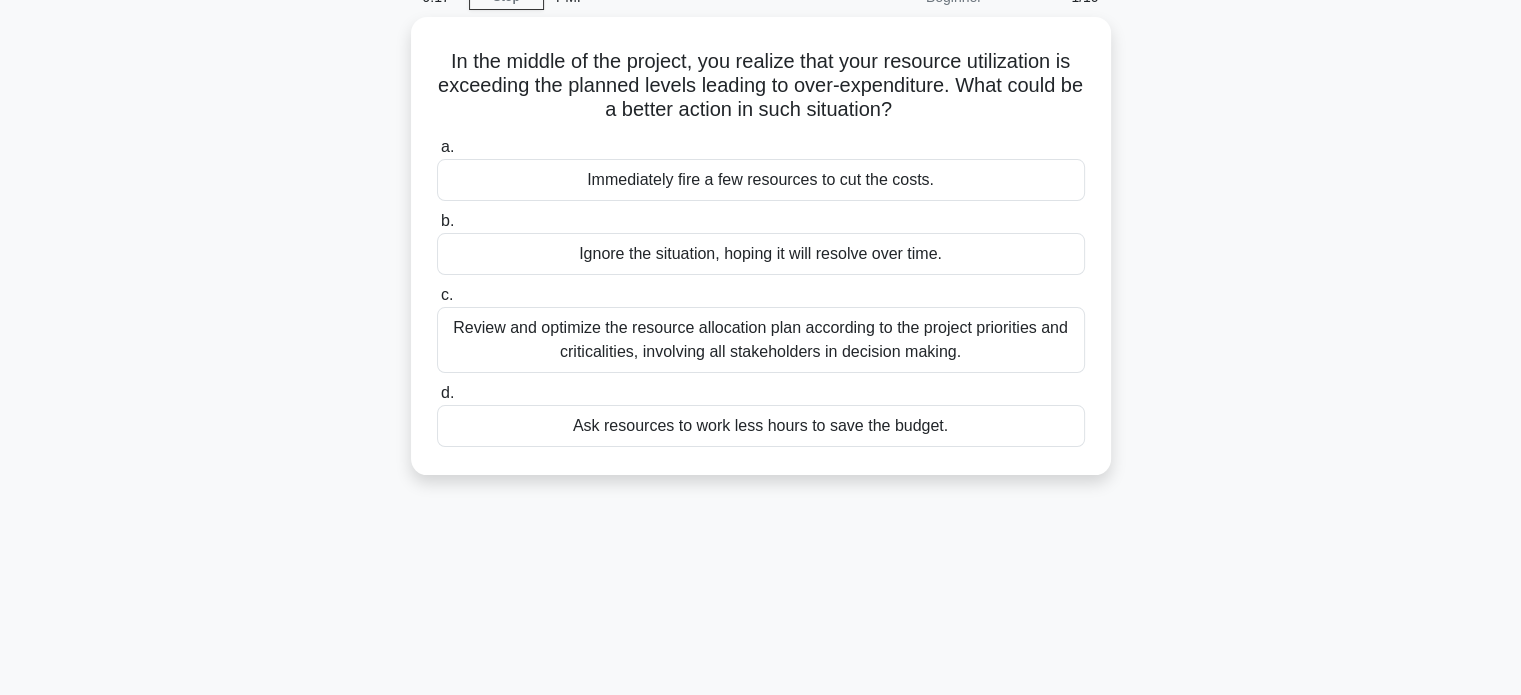 scroll, scrollTop: 0, scrollLeft: 0, axis: both 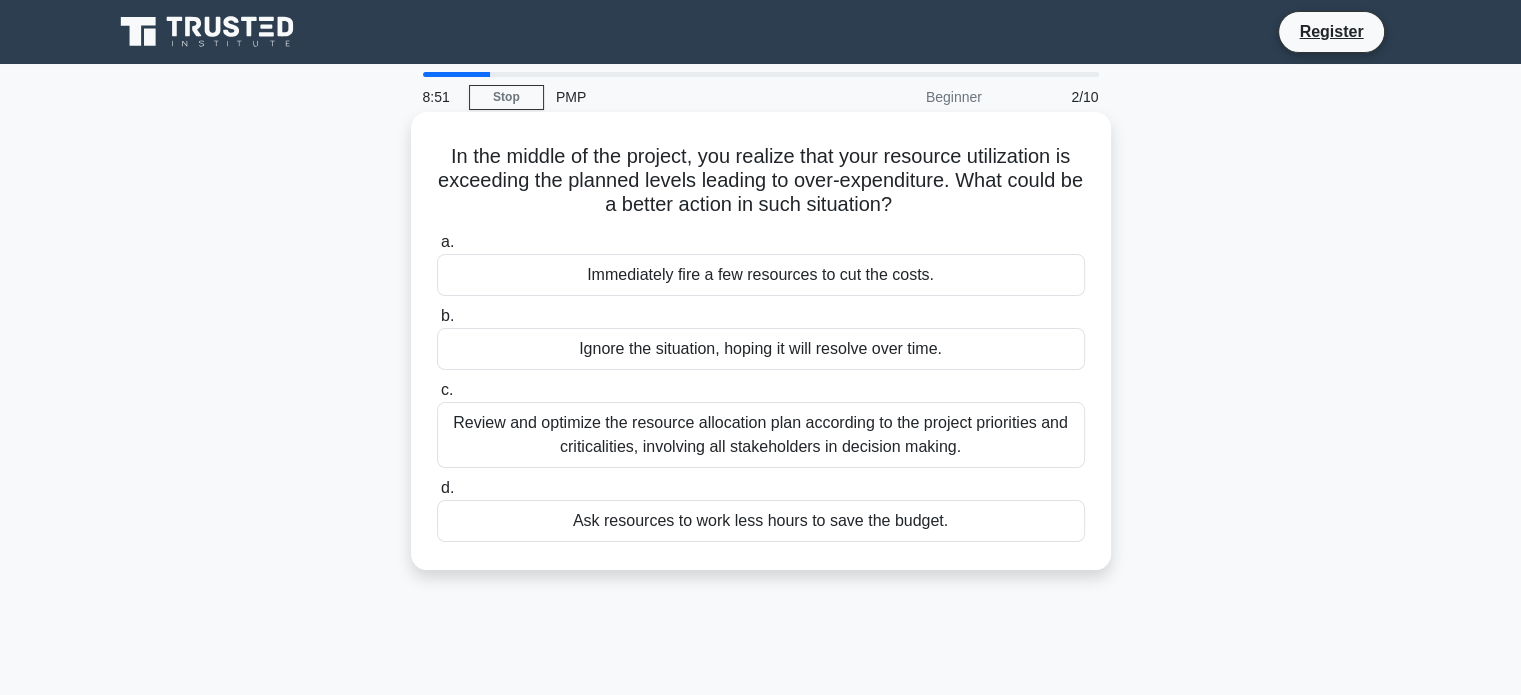 click on "Review and optimize the resource allocation plan according to the project priorities and criticalities, involving all stakeholders in decision making." at bounding box center [761, 435] 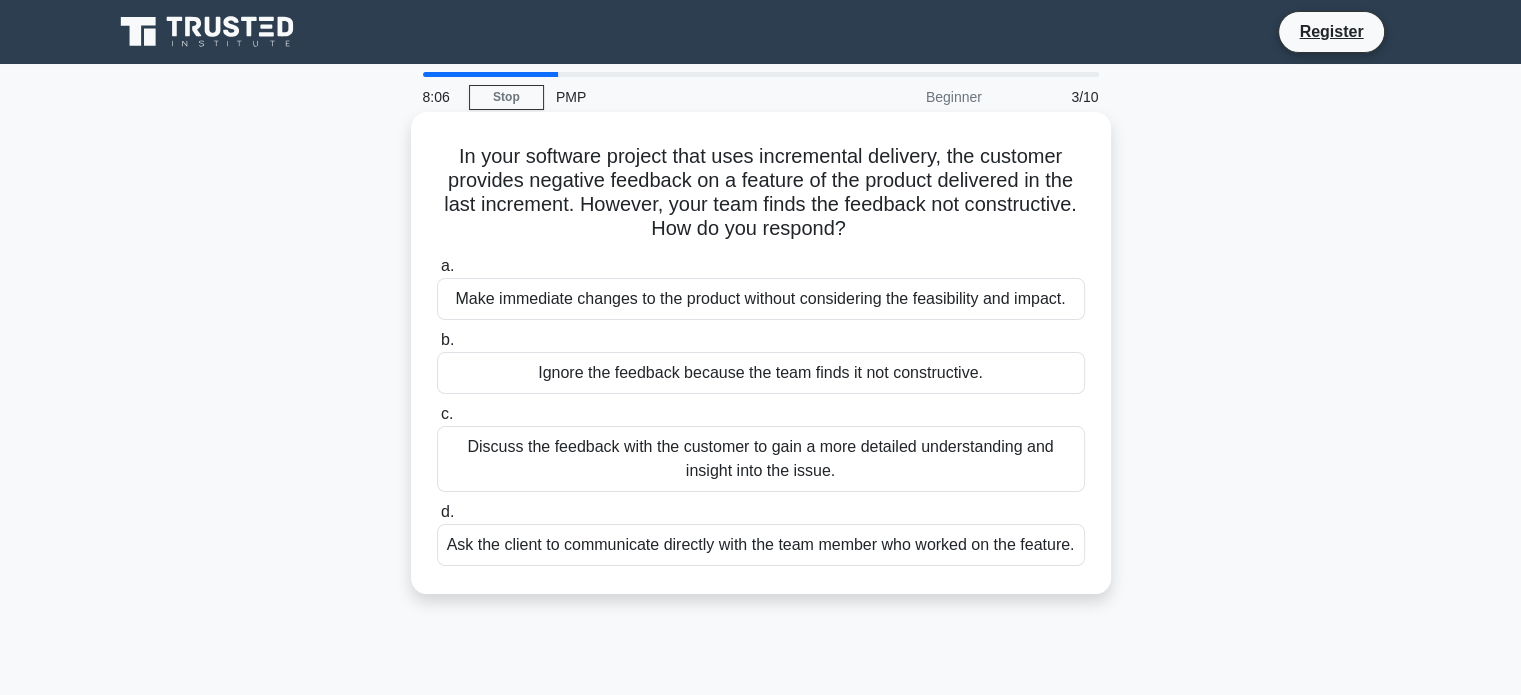 click on "Discuss the feedback with the customer to gain a more detailed understanding and insight into the issue." at bounding box center [761, 459] 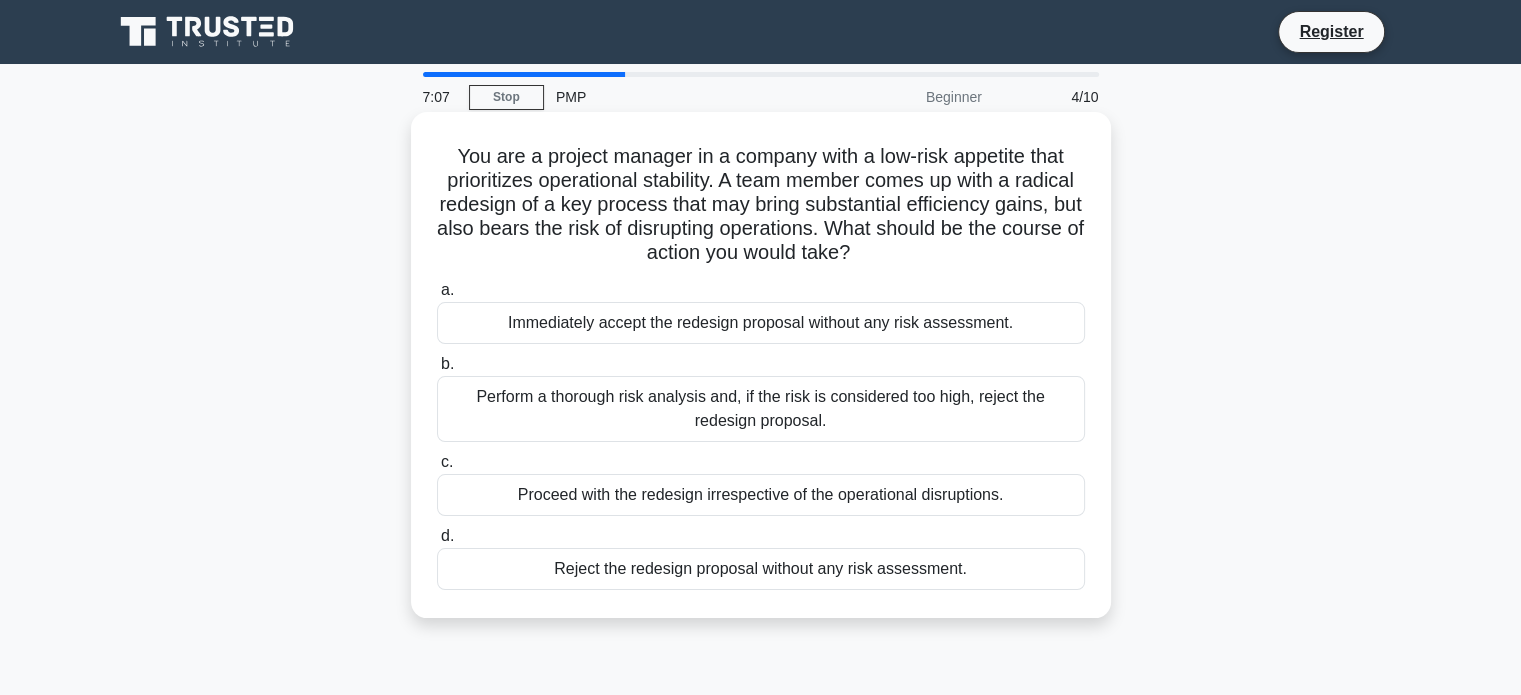 click on "Perform a thorough risk analysis and, if the risk is considered too high, reject the redesign proposal." at bounding box center [761, 409] 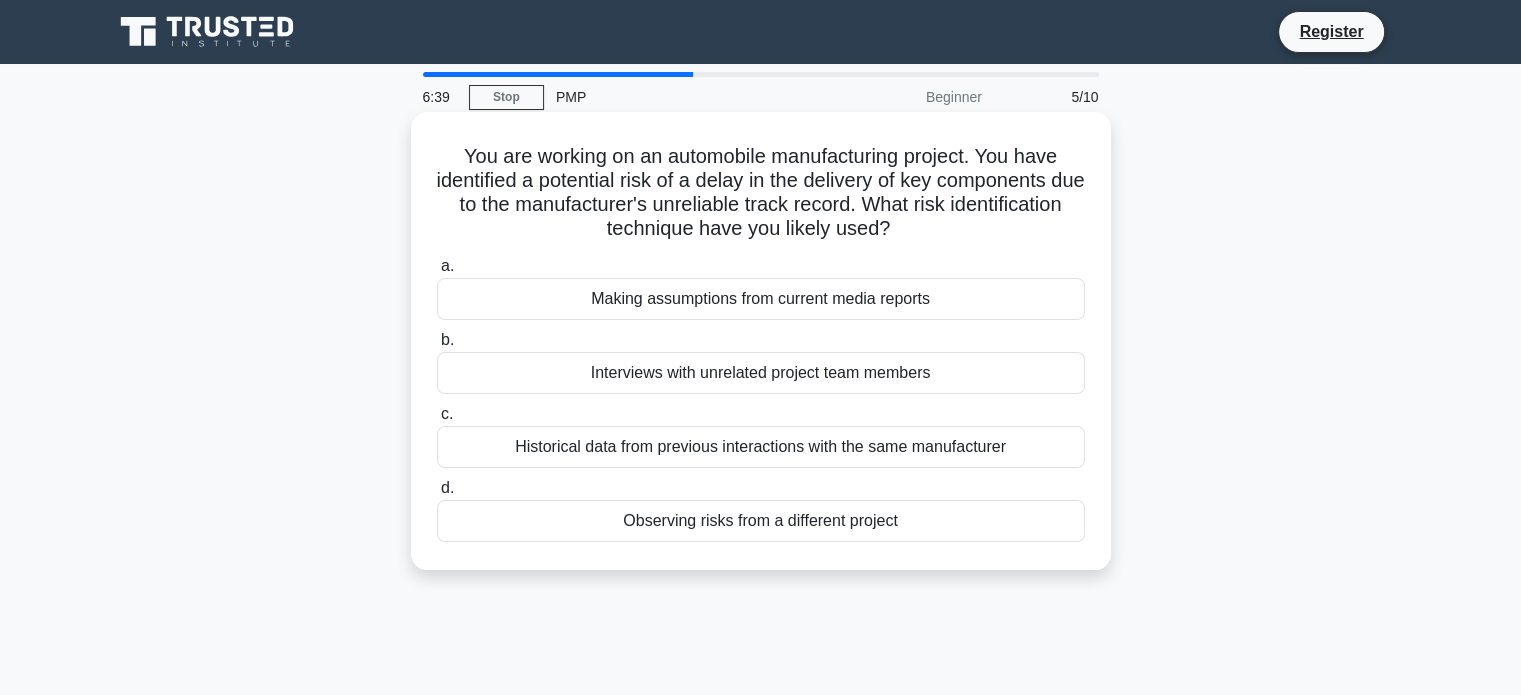 click on "Historical data from previous interactions with the same manufacturer" at bounding box center [761, 447] 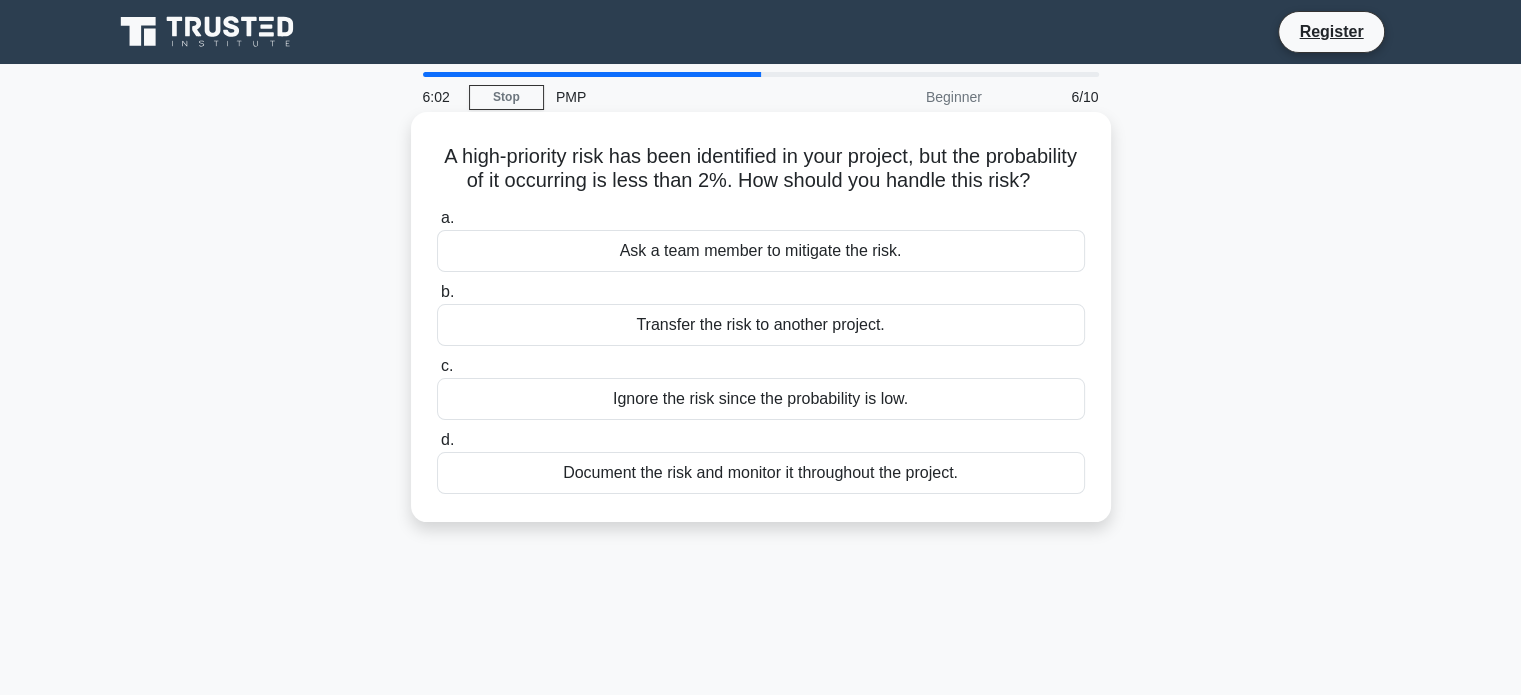 click on "Document the risk and monitor it throughout the project." at bounding box center (761, 473) 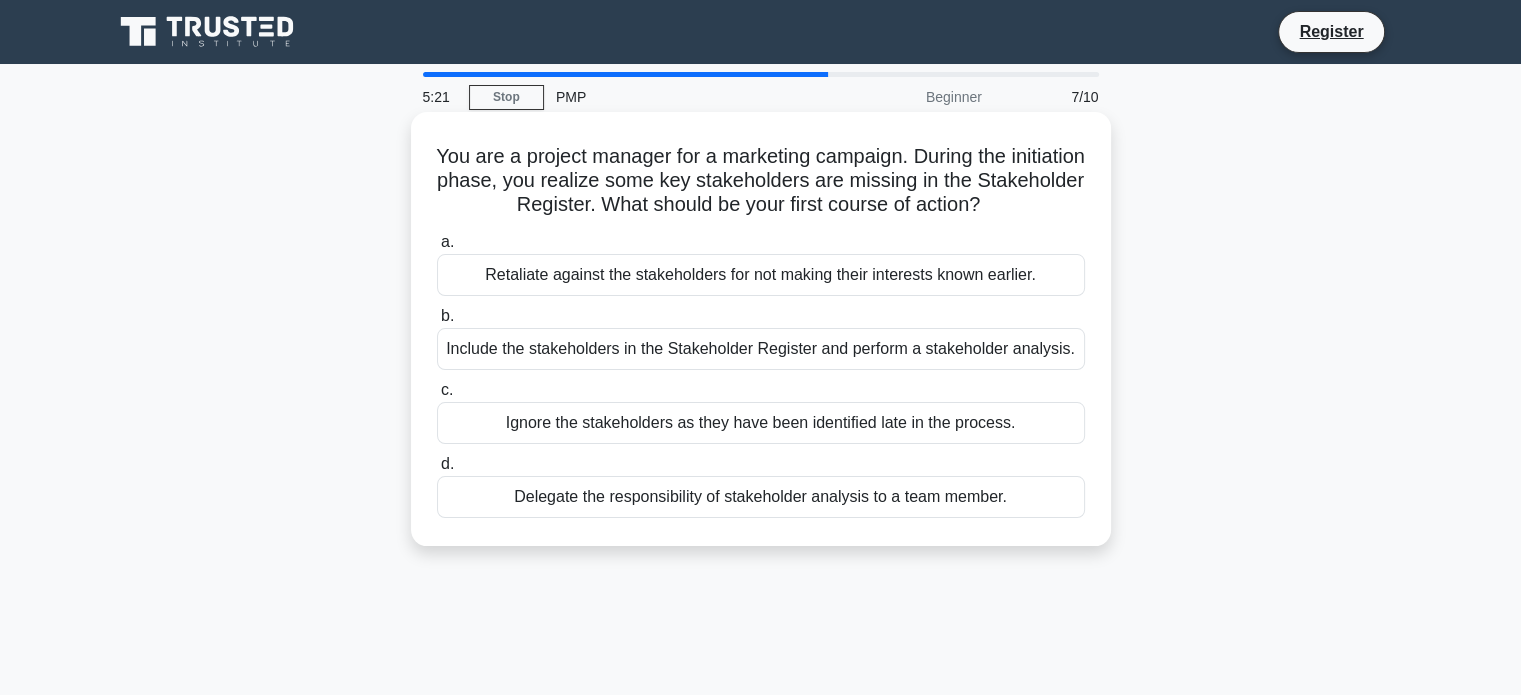 click on "Include the stakeholders in the Stakeholder Register and perform a stakeholder analysis." at bounding box center (761, 349) 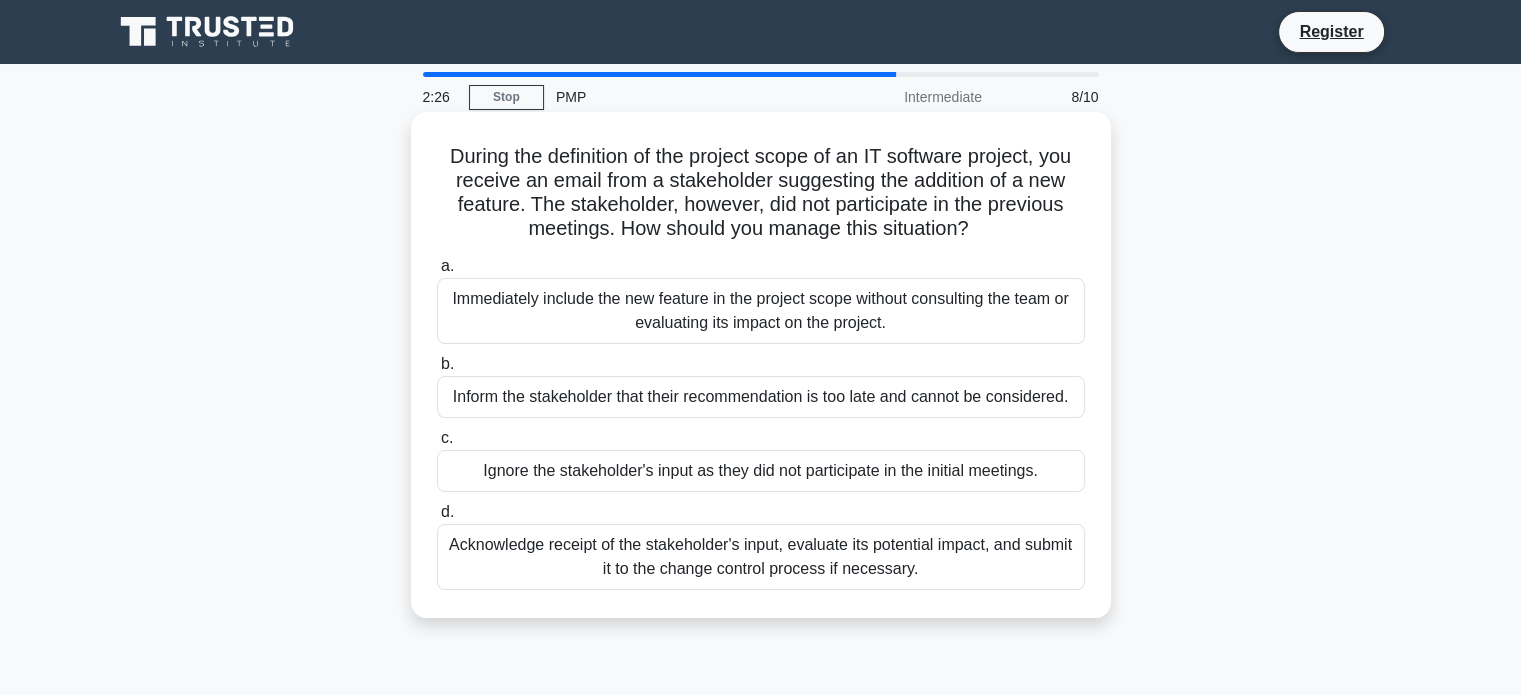 click on "Acknowledge receipt of the stakeholder's input, evaluate its potential impact, and submit it to the change control process if necessary." at bounding box center [761, 557] 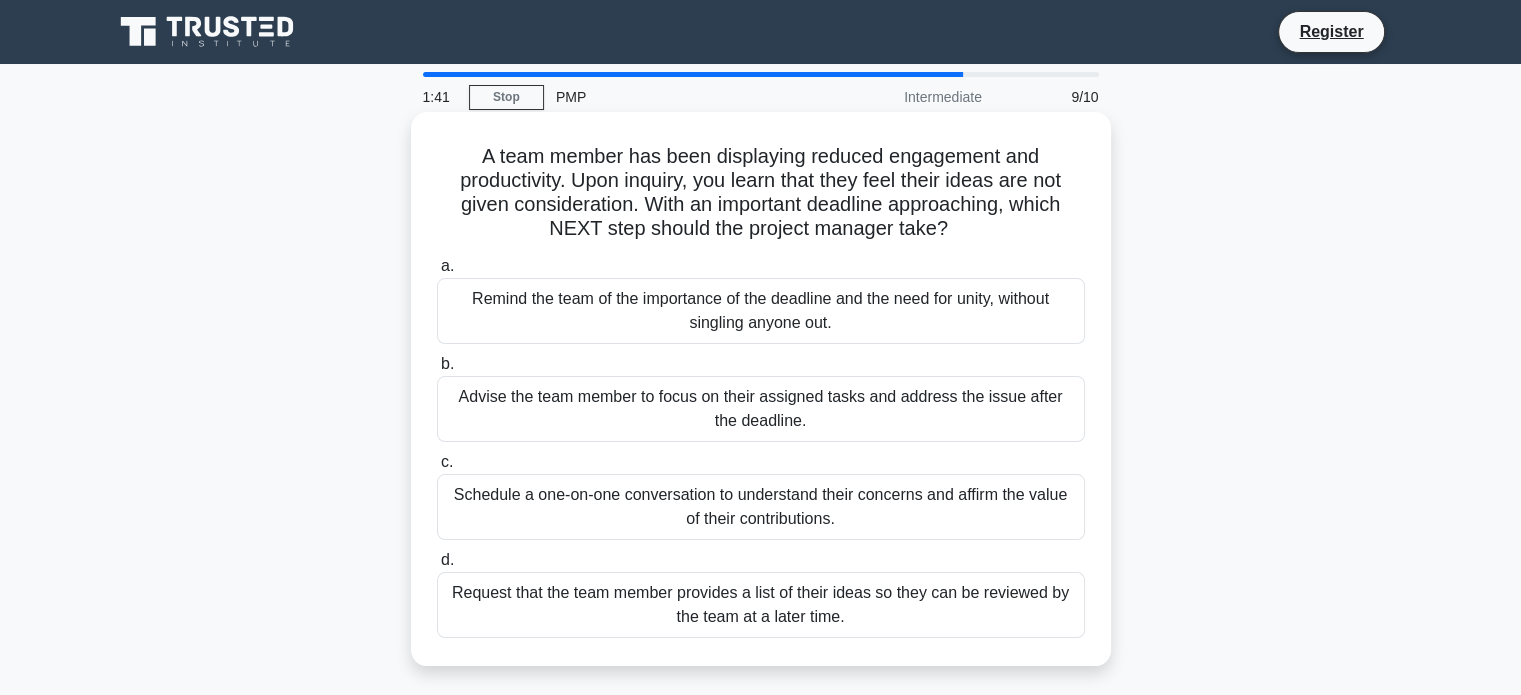 click on "Remind the team of the importance of the deadline and the need for unity, without singling anyone out." at bounding box center (761, 311) 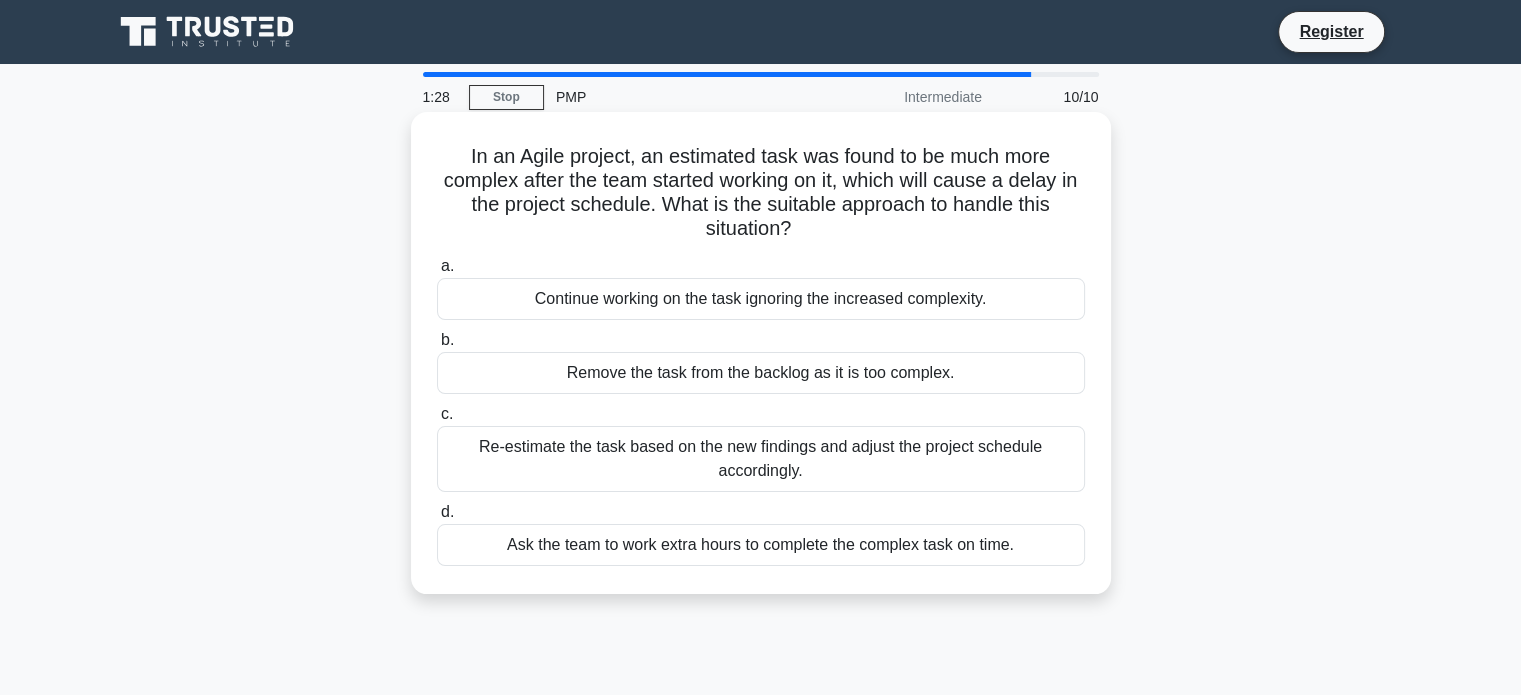 click on "Re-estimate the task based on the new findings and adjust the project schedule accordingly." at bounding box center (761, 459) 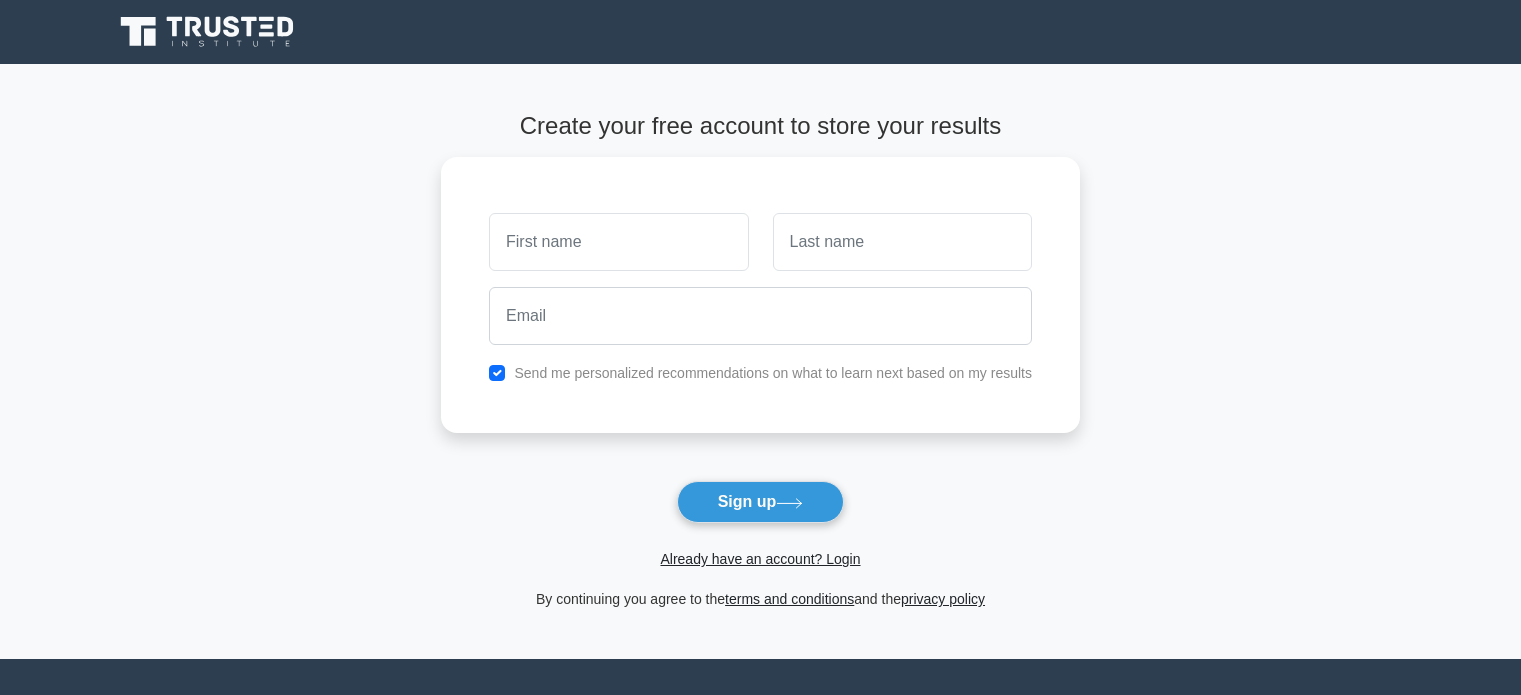 scroll, scrollTop: 0, scrollLeft: 0, axis: both 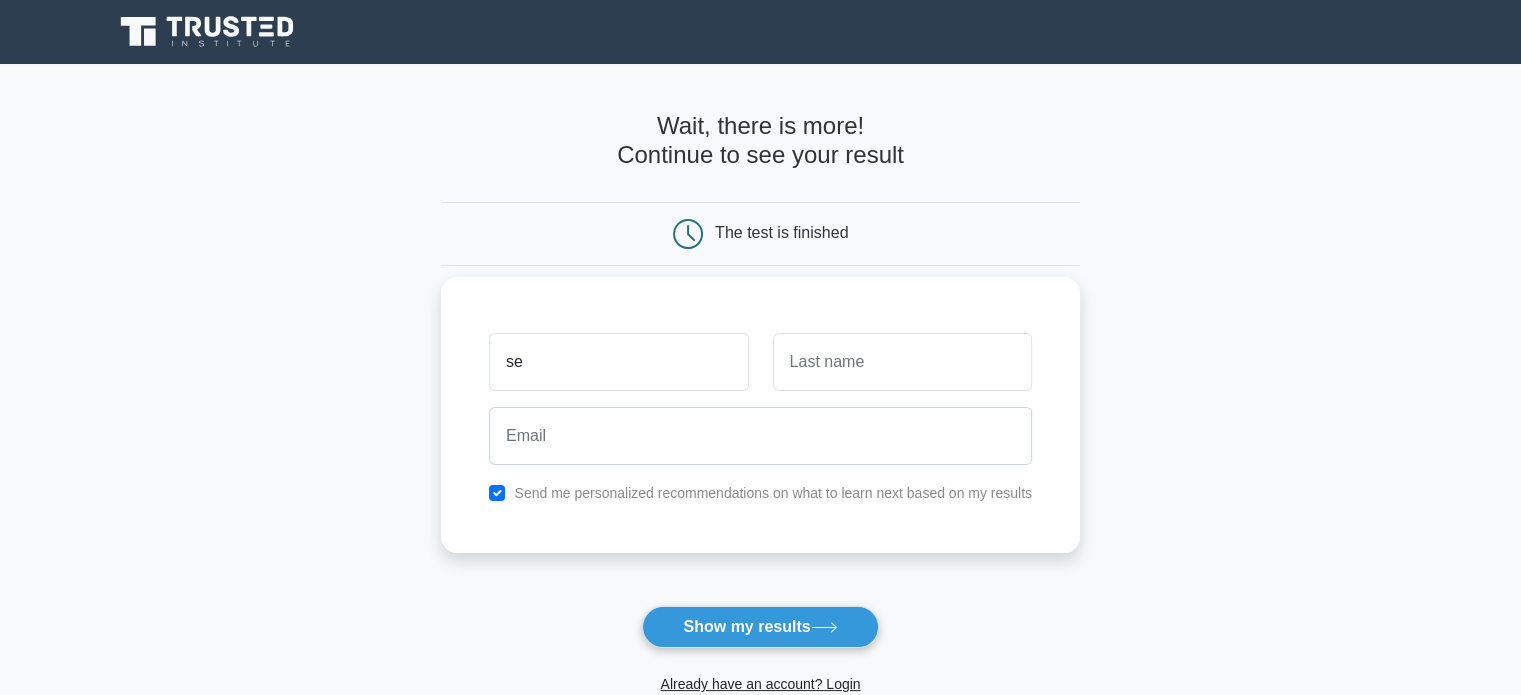 type on "se" 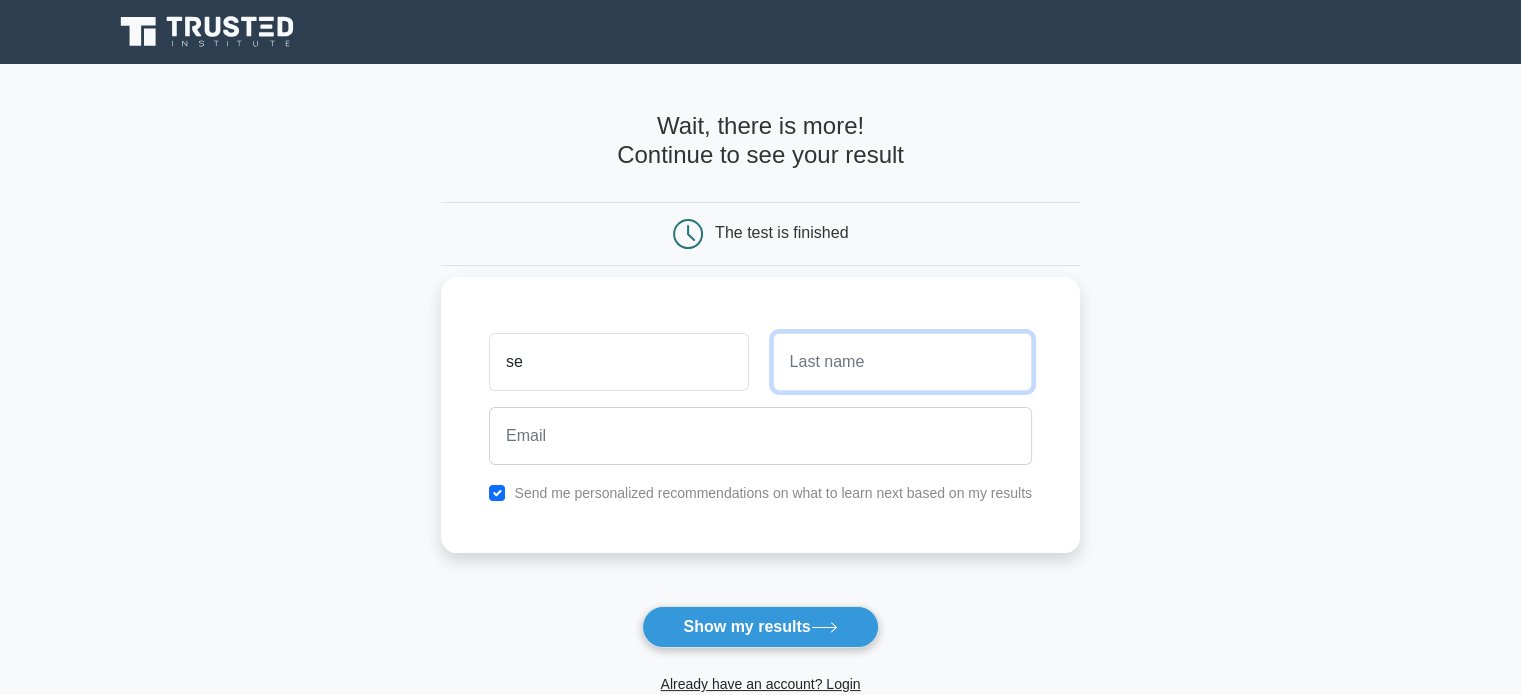 click at bounding box center (902, 362) 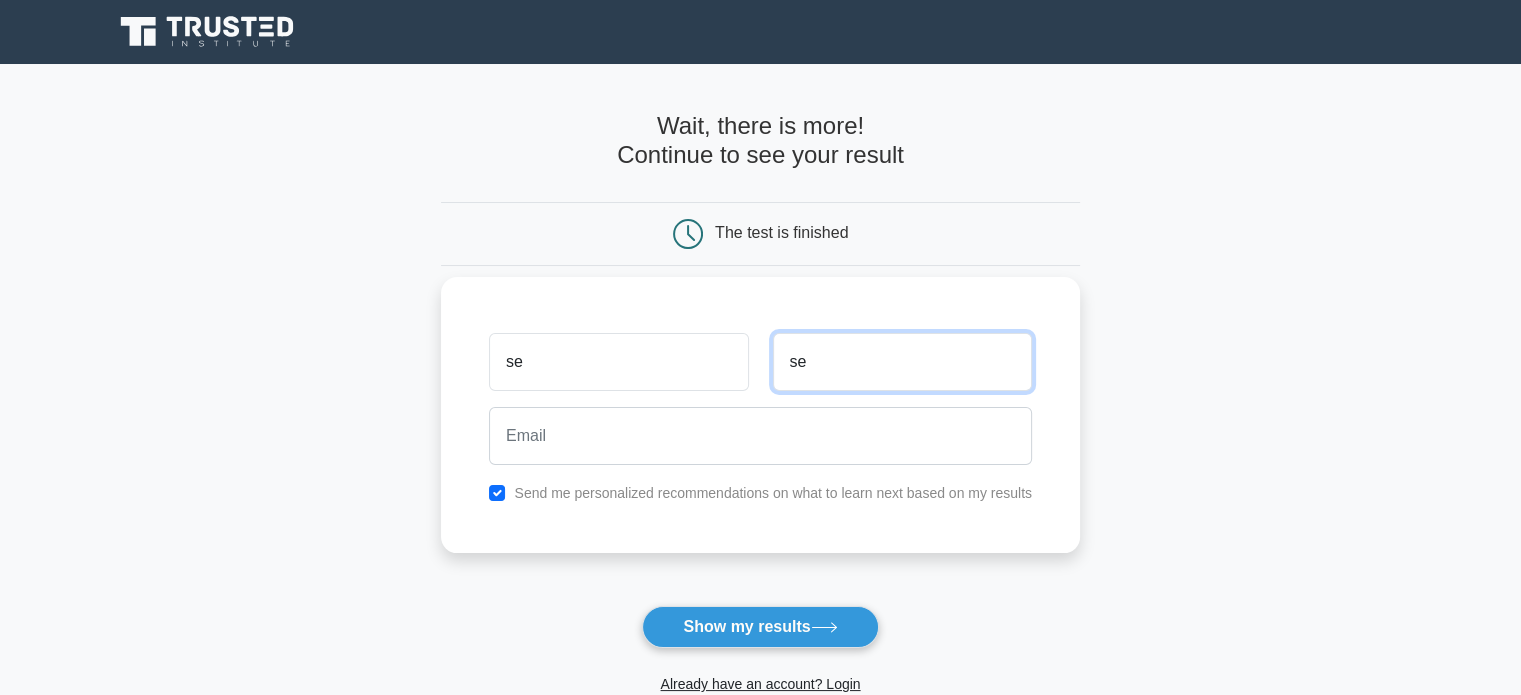 type on "se" 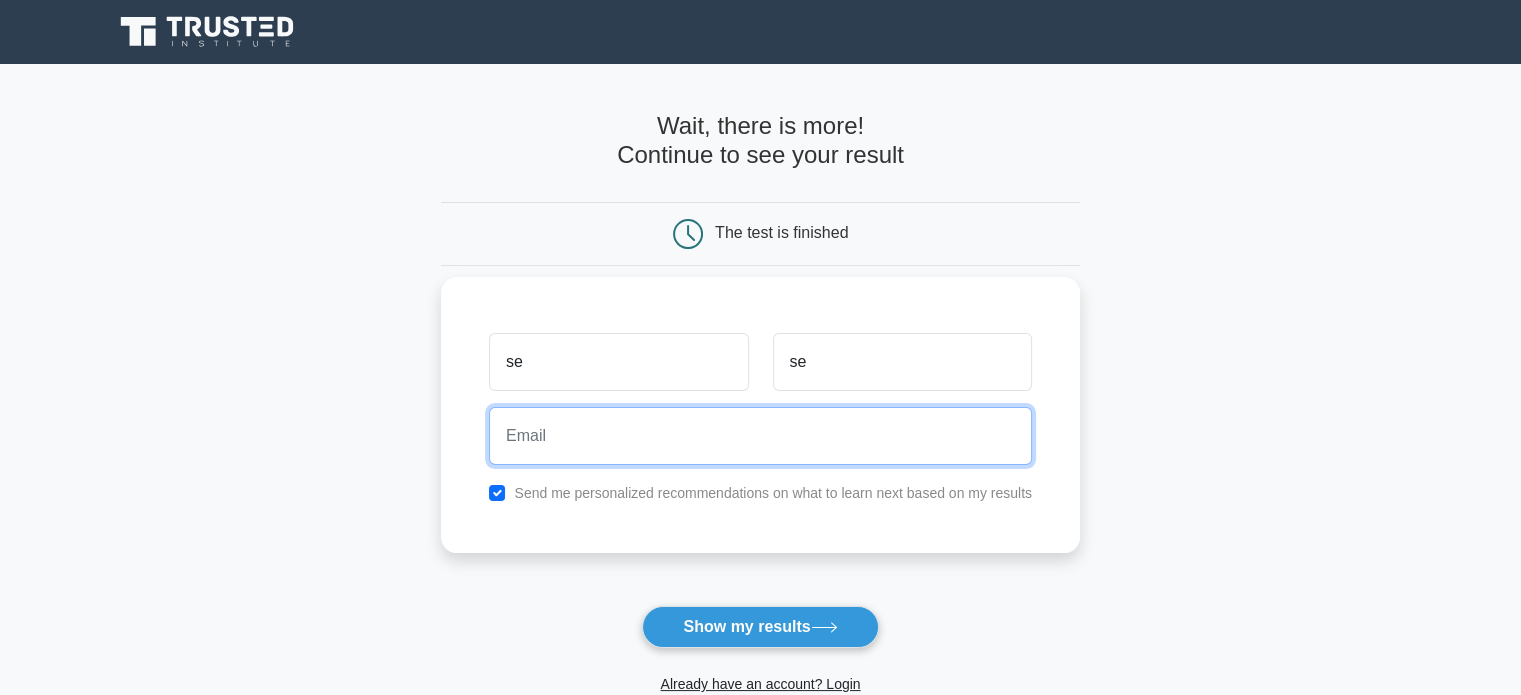 click at bounding box center [760, 436] 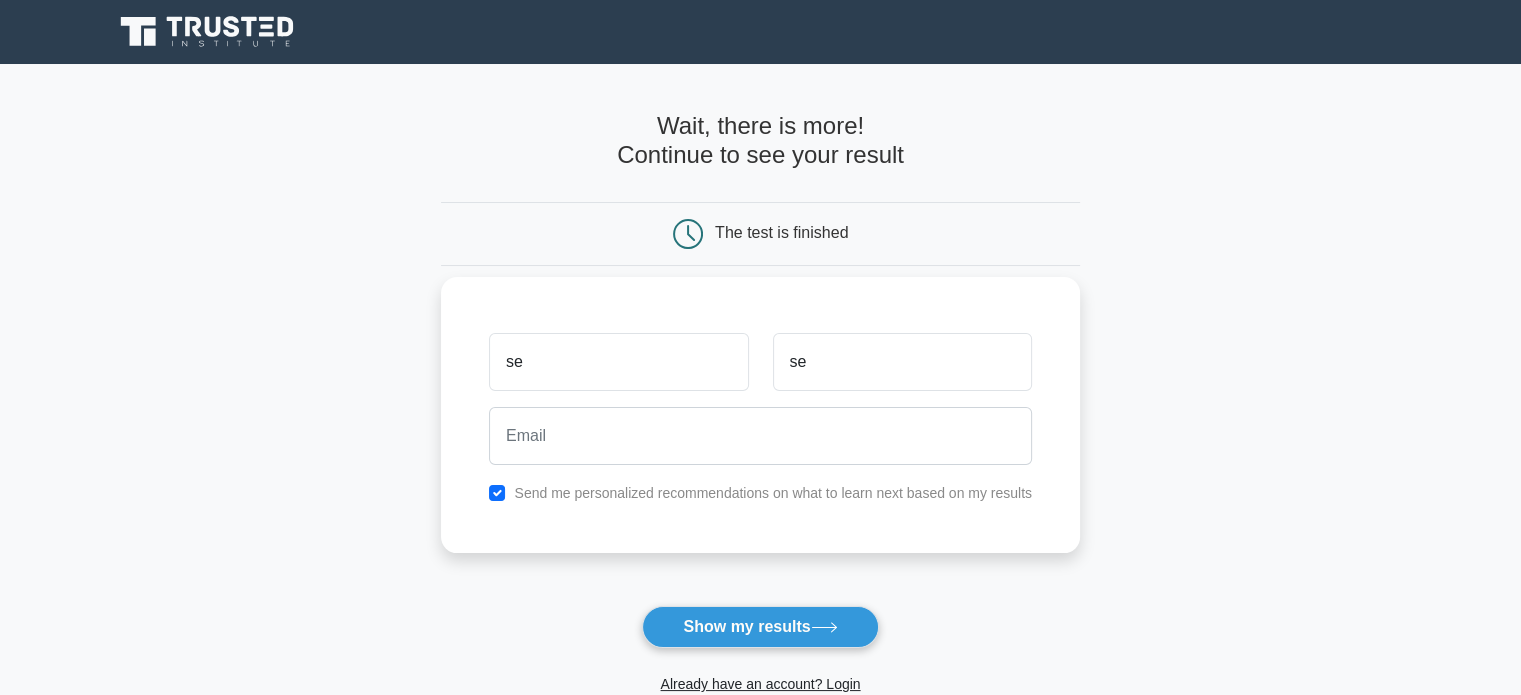 click on "Send me personalized recommendations on what to learn next based on my results" at bounding box center [773, 493] 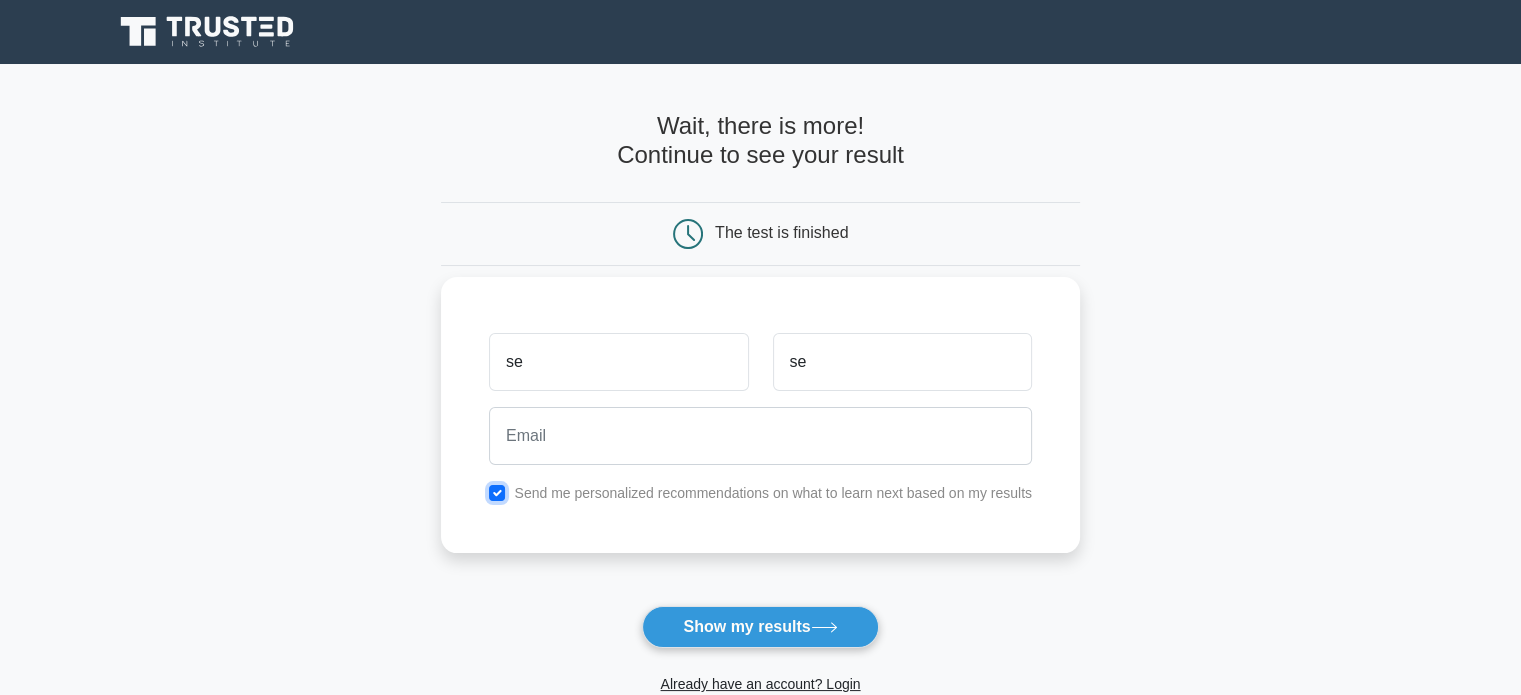 click at bounding box center (497, 493) 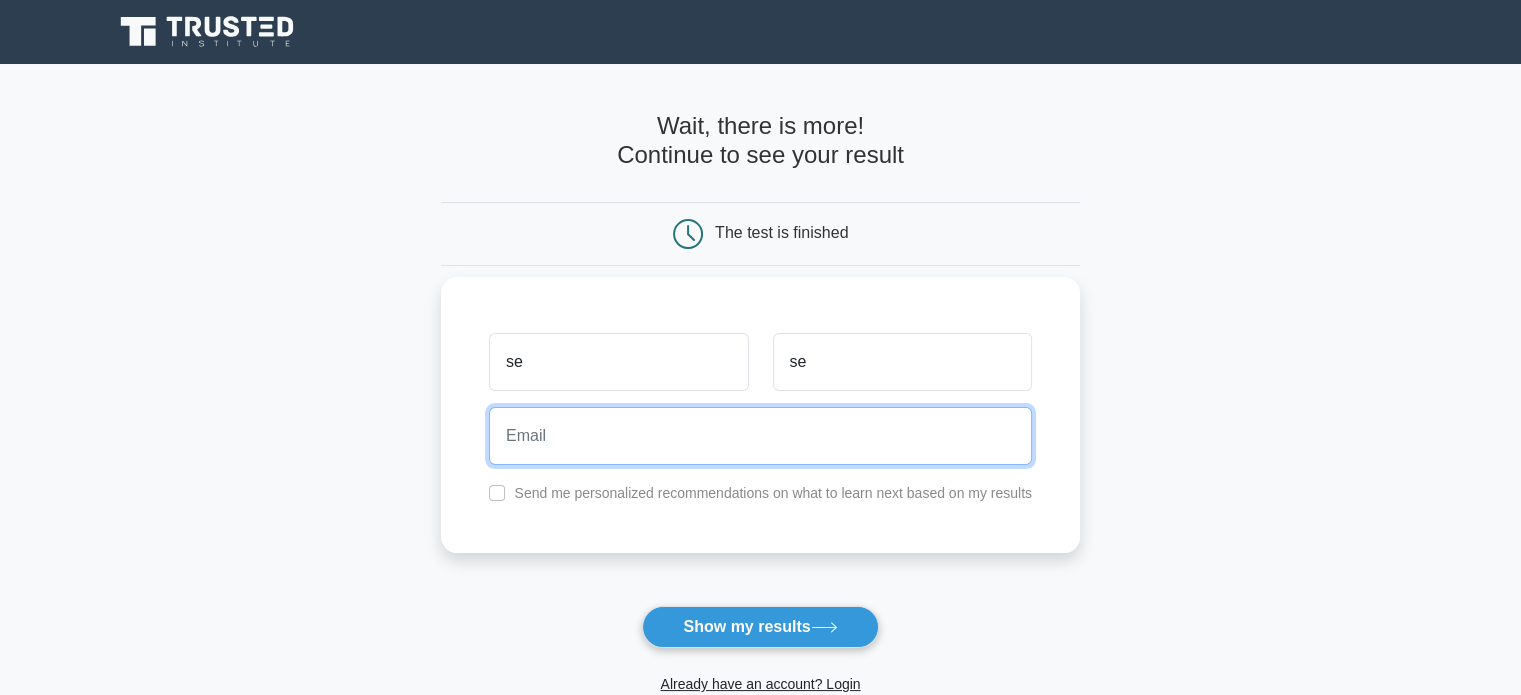 click at bounding box center (760, 436) 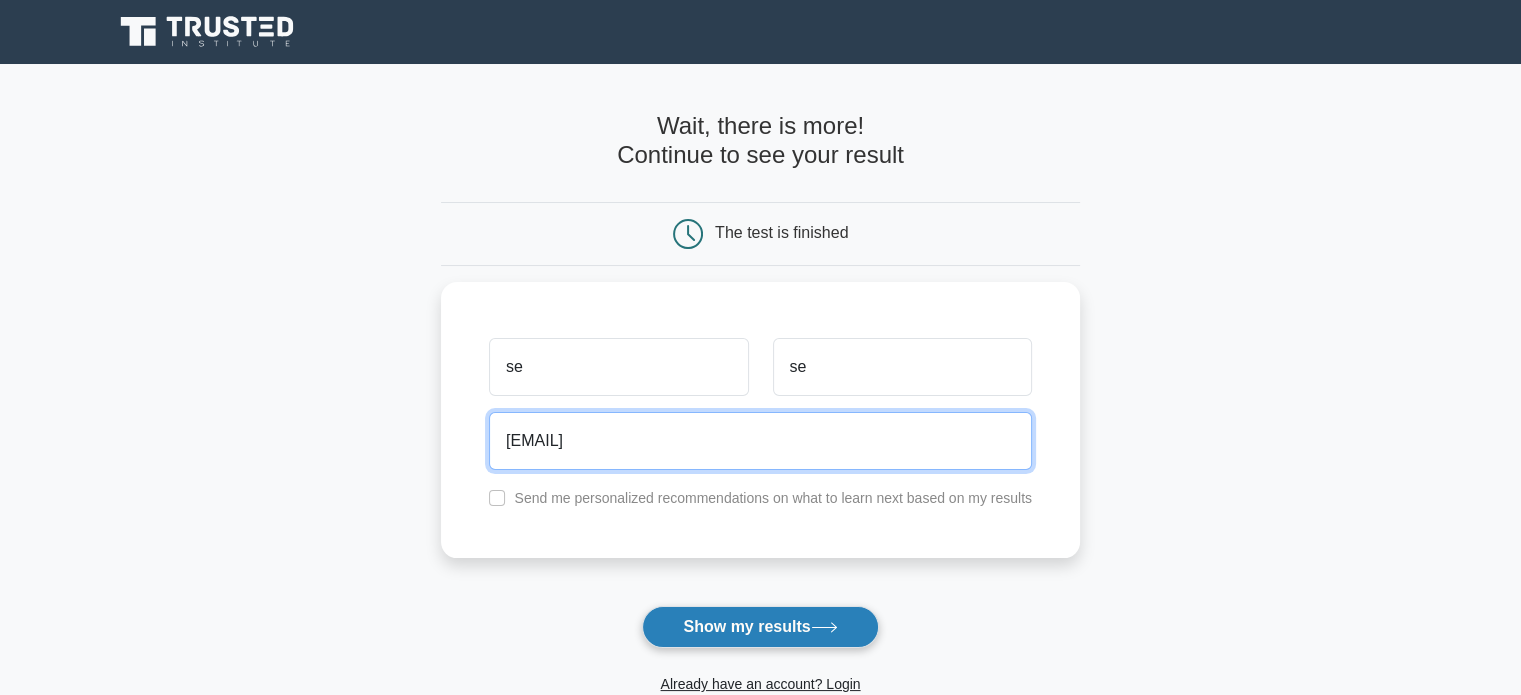 type on "sebin@gmail.com" 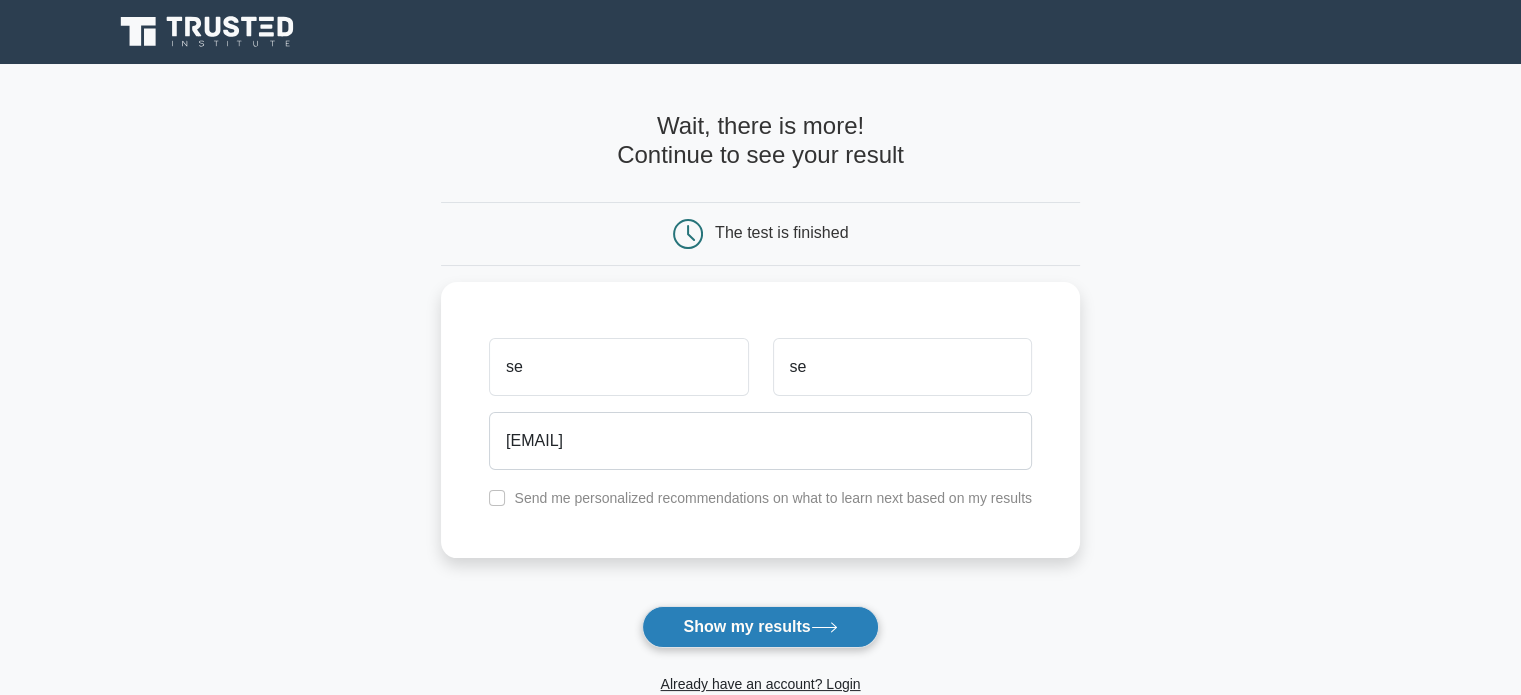 click on "Show my results" at bounding box center (760, 627) 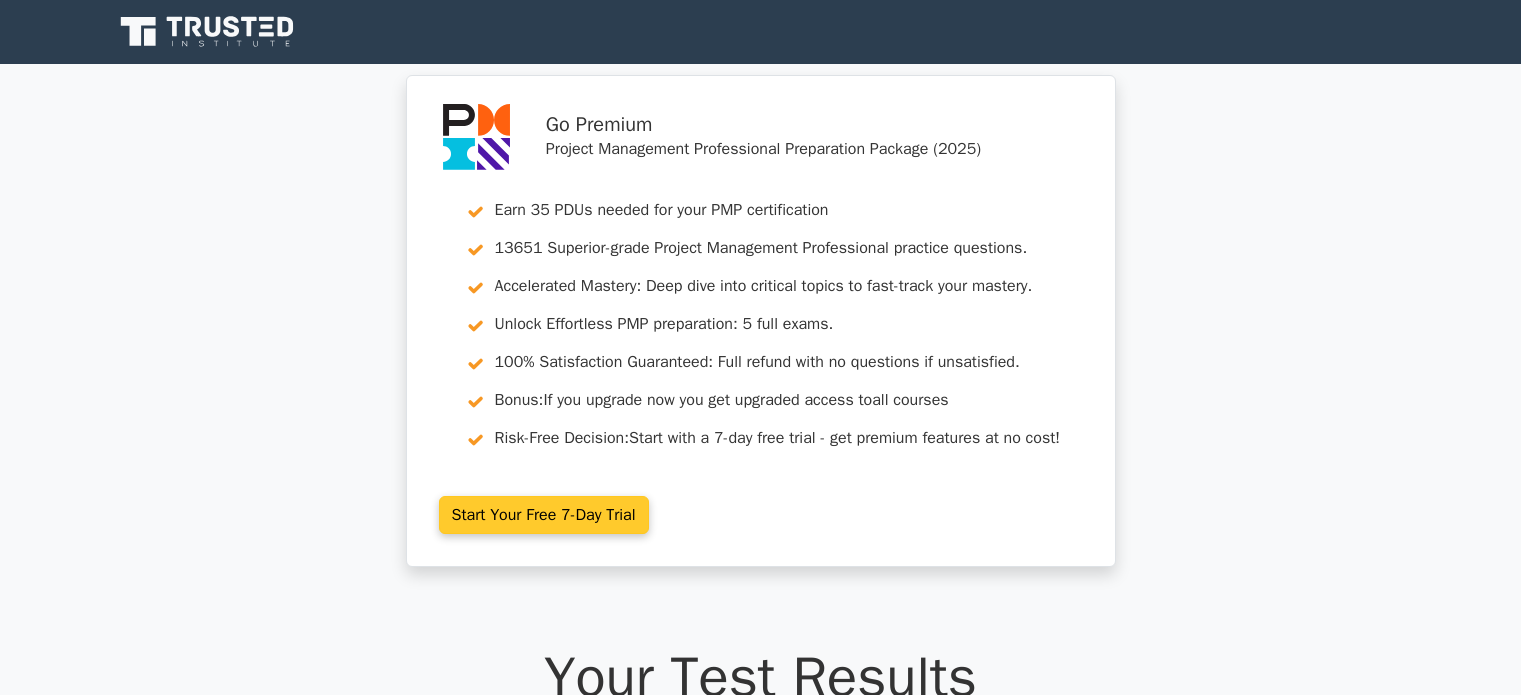 scroll, scrollTop: 0, scrollLeft: 0, axis: both 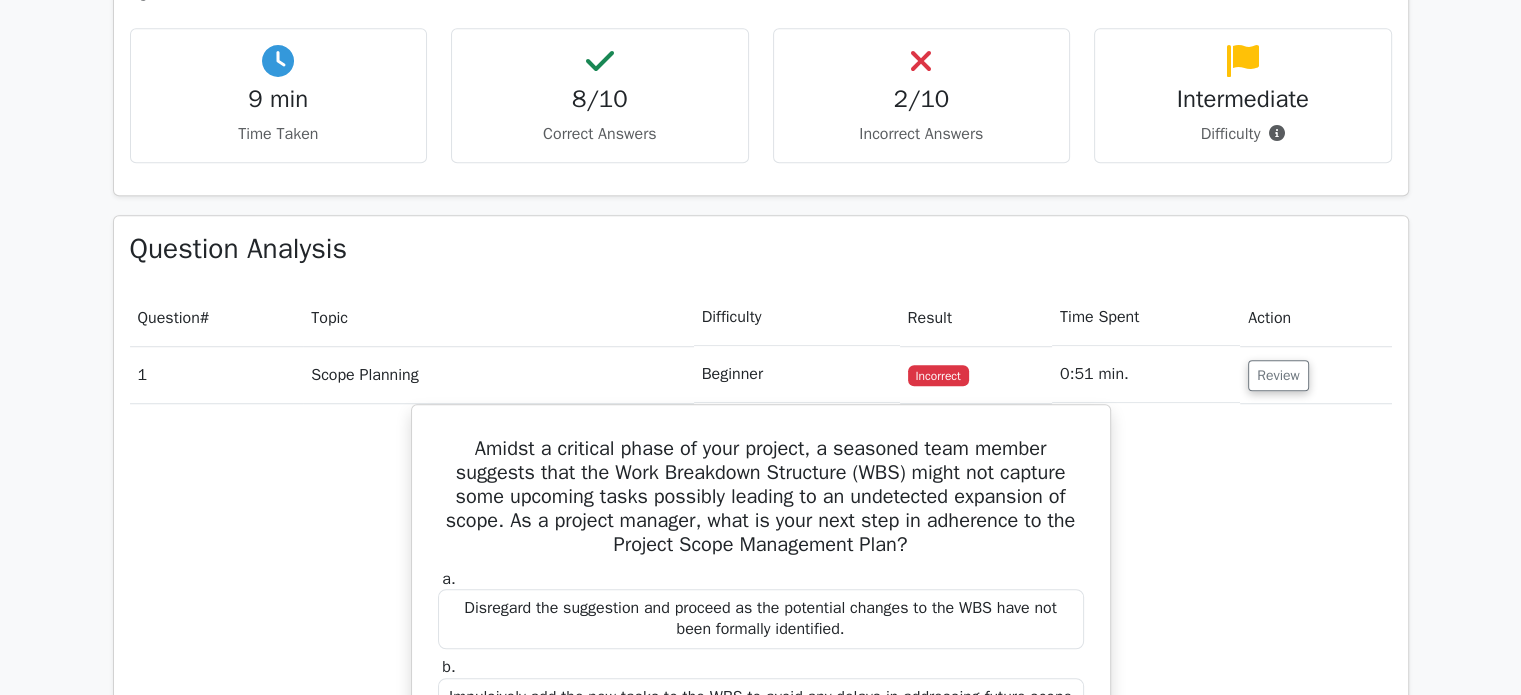 click on "Beginner" at bounding box center [797, 374] 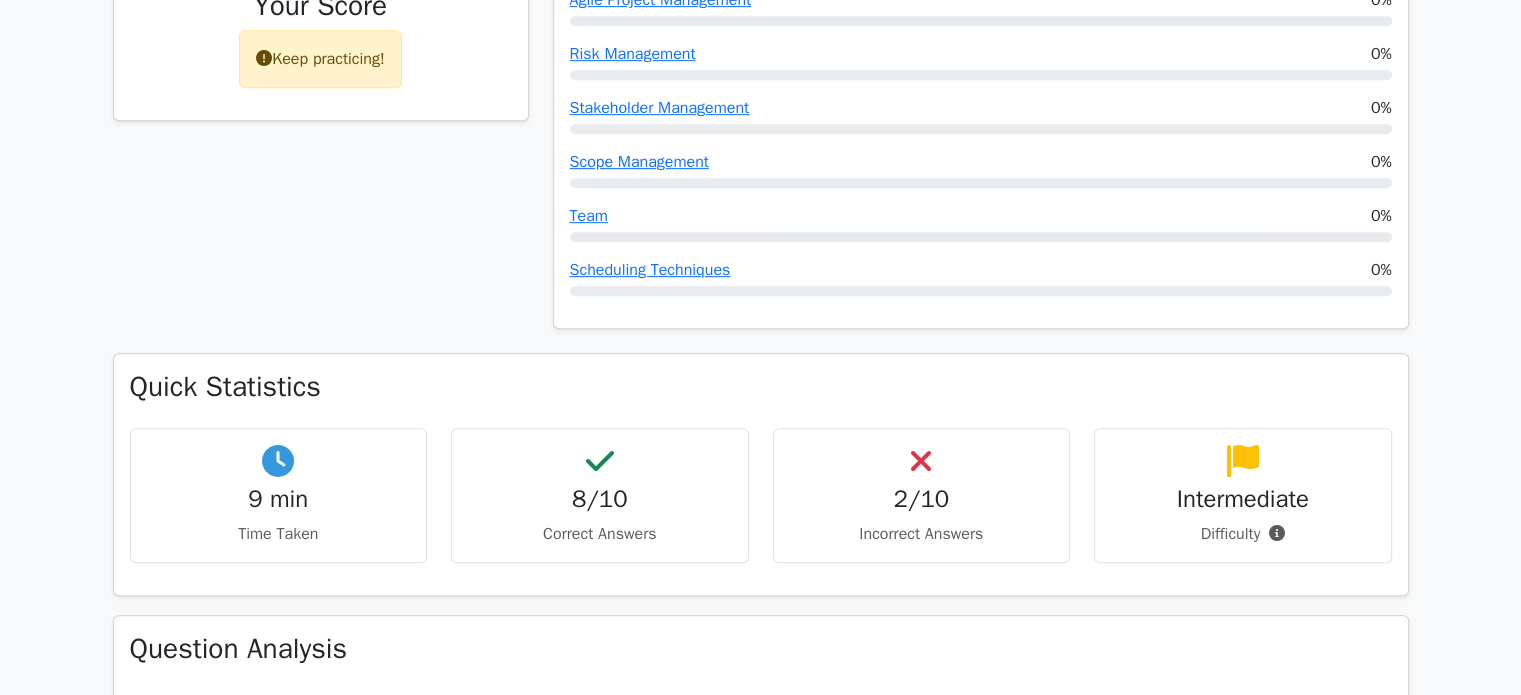 scroll, scrollTop: 1300, scrollLeft: 0, axis: vertical 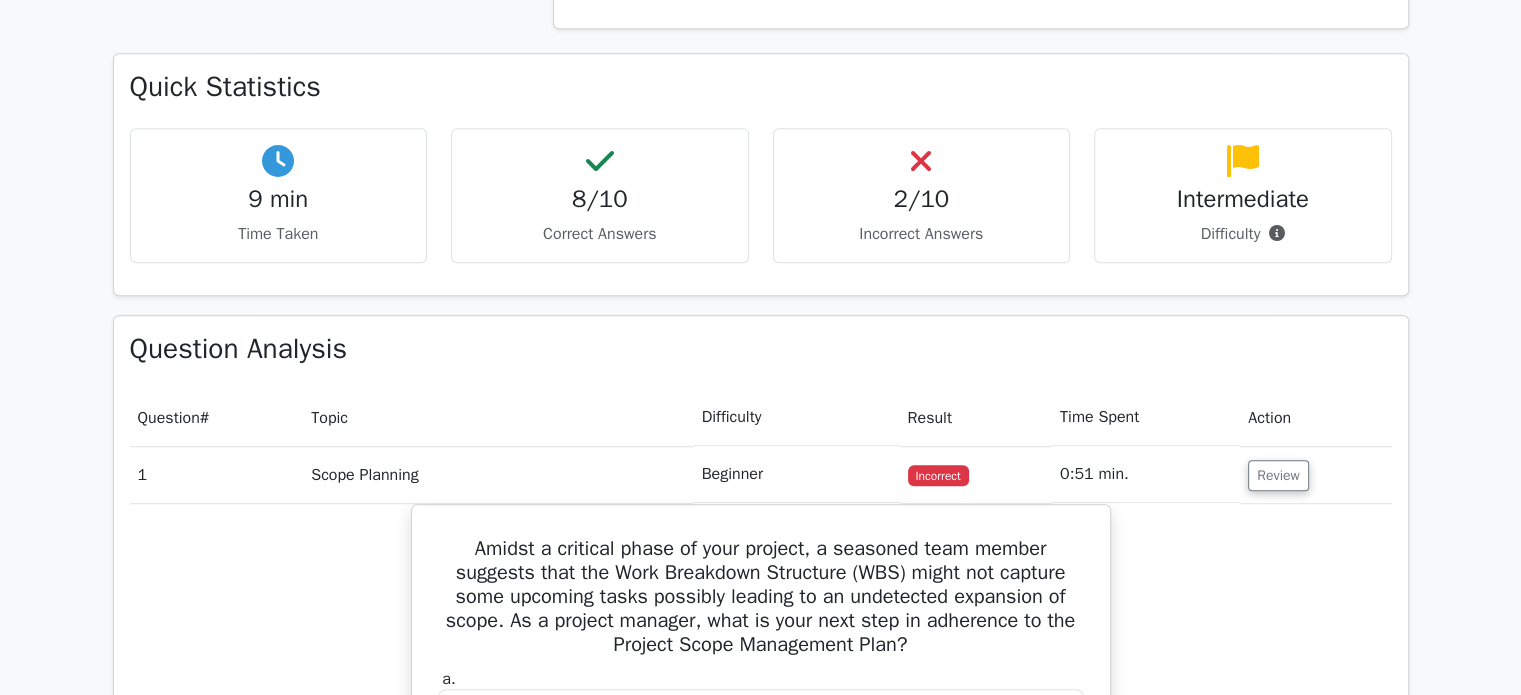 click on "1" at bounding box center [217, 474] 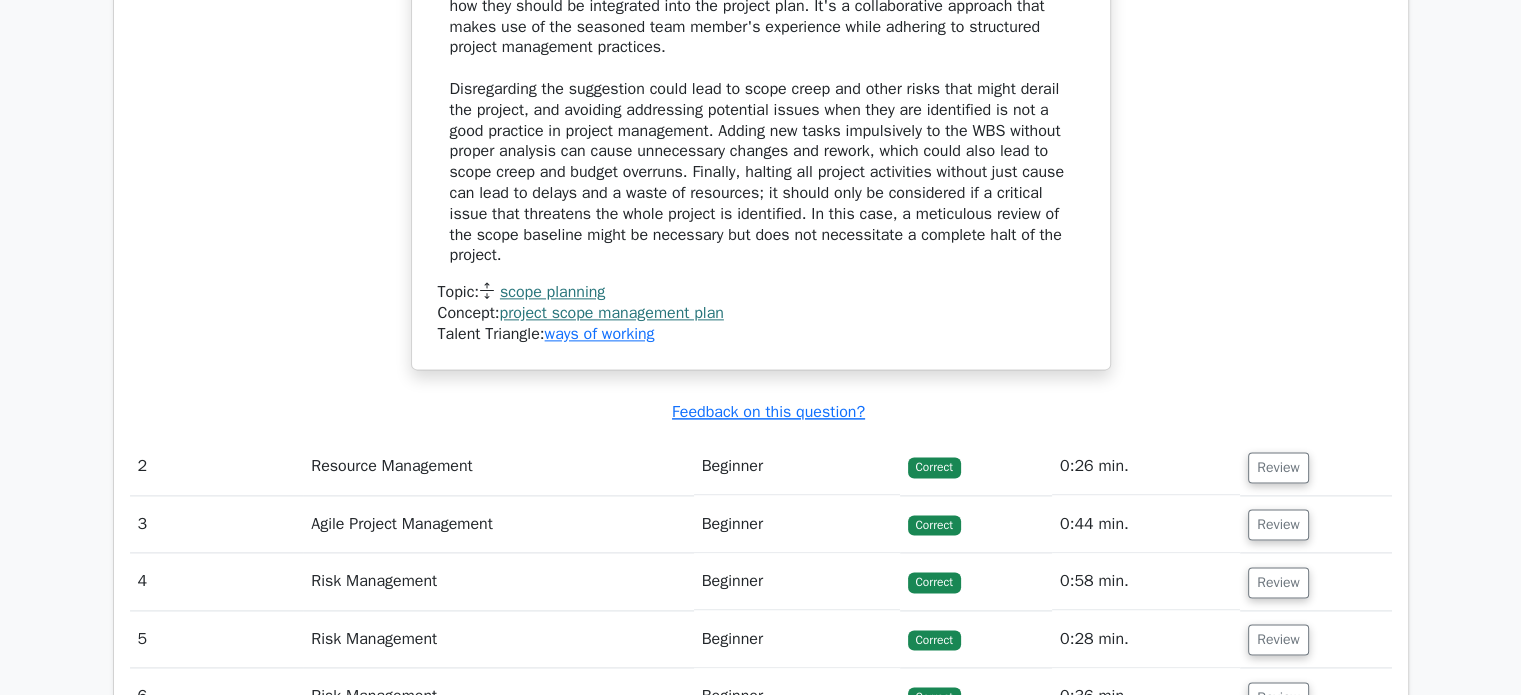 scroll, scrollTop: 2900, scrollLeft: 0, axis: vertical 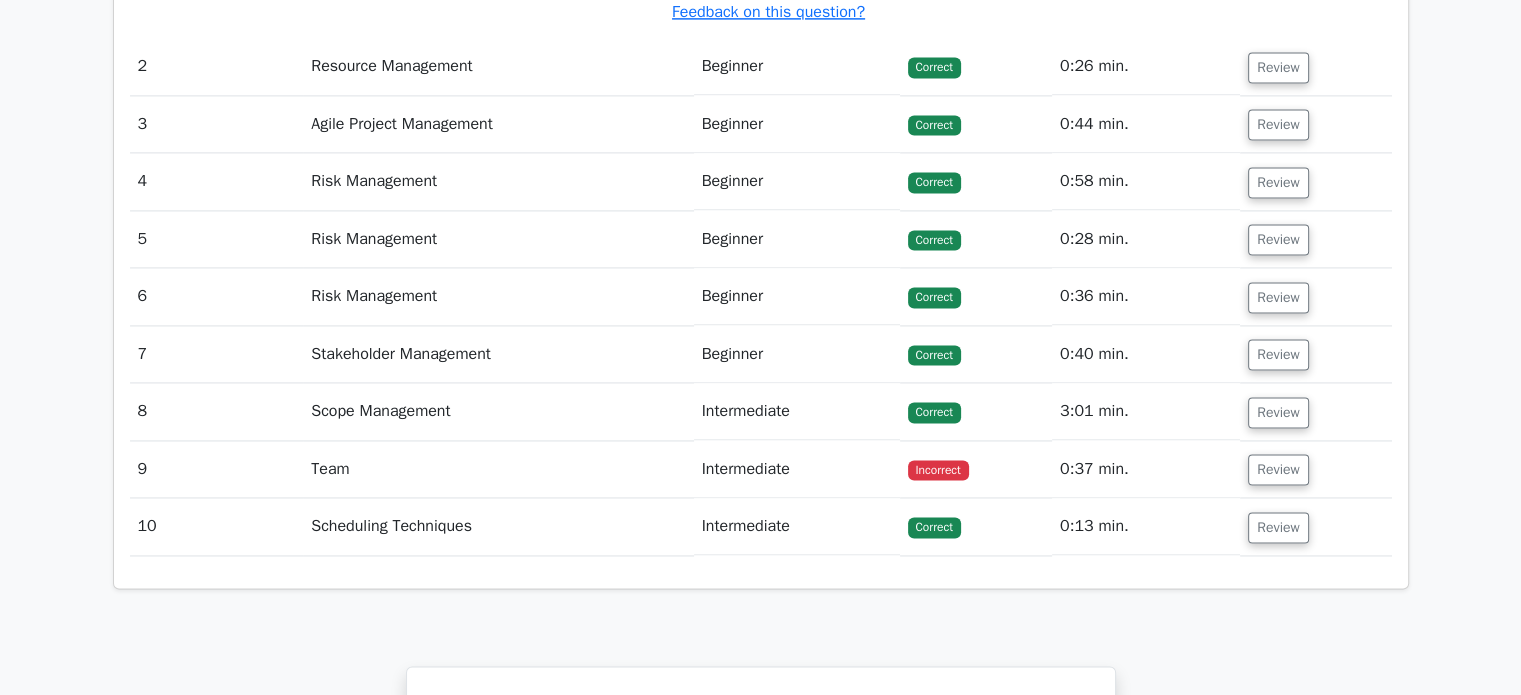 click on "Incorrect" at bounding box center [938, 470] 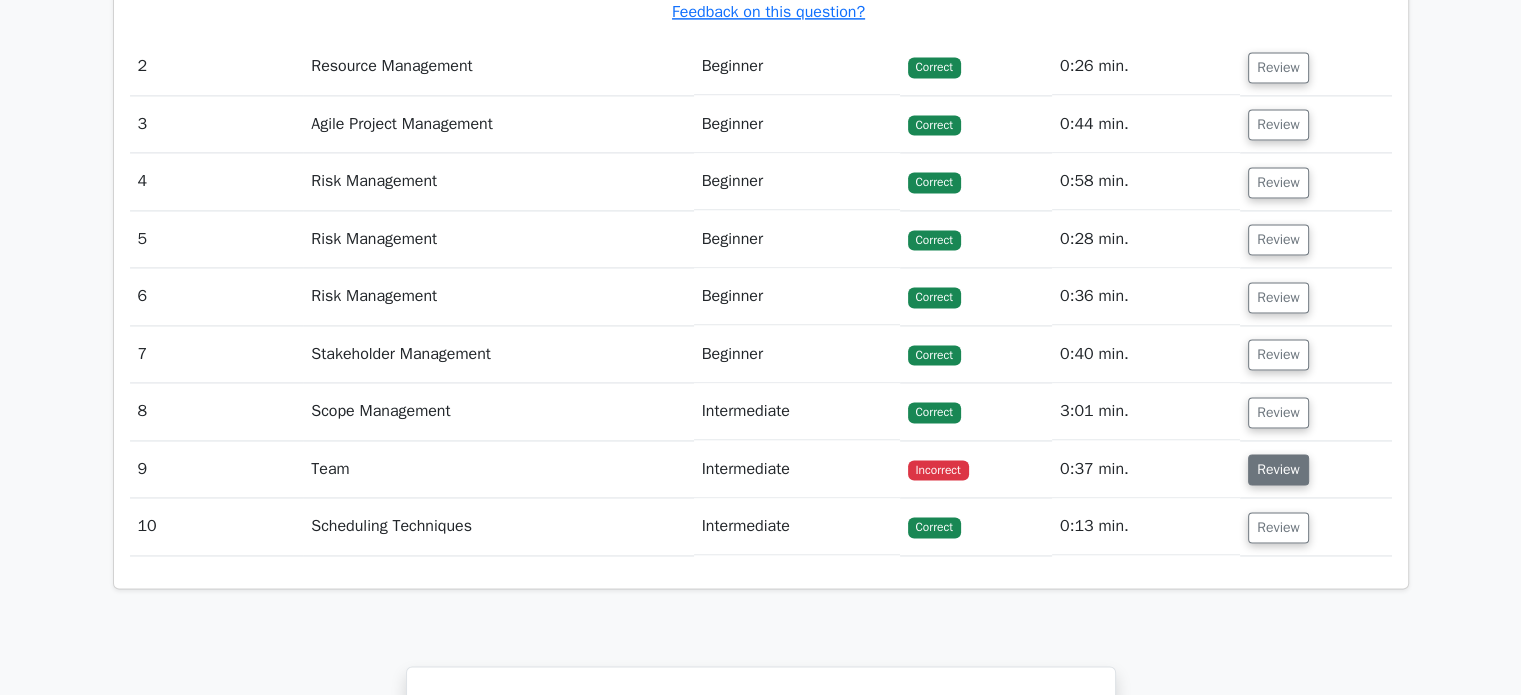 click on "Review" at bounding box center (1278, 469) 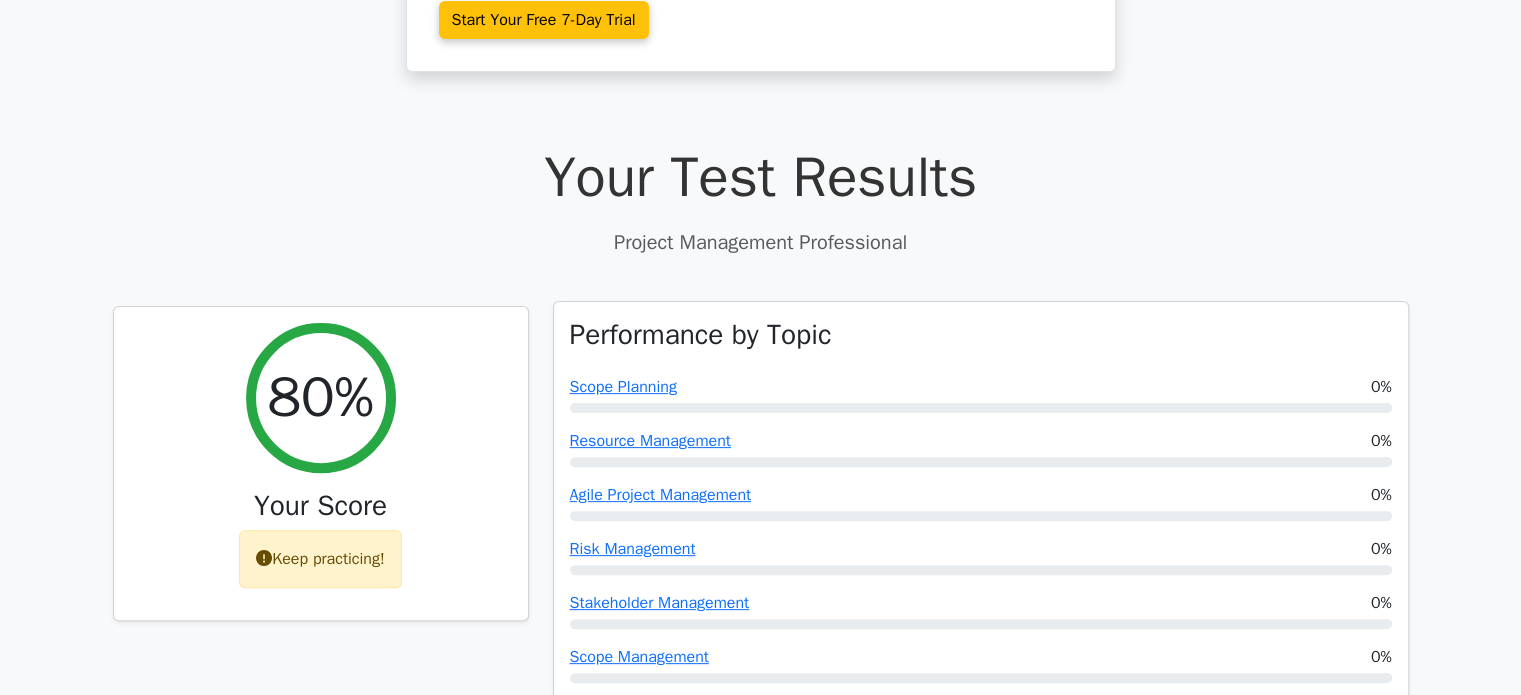 scroll, scrollTop: 700, scrollLeft: 0, axis: vertical 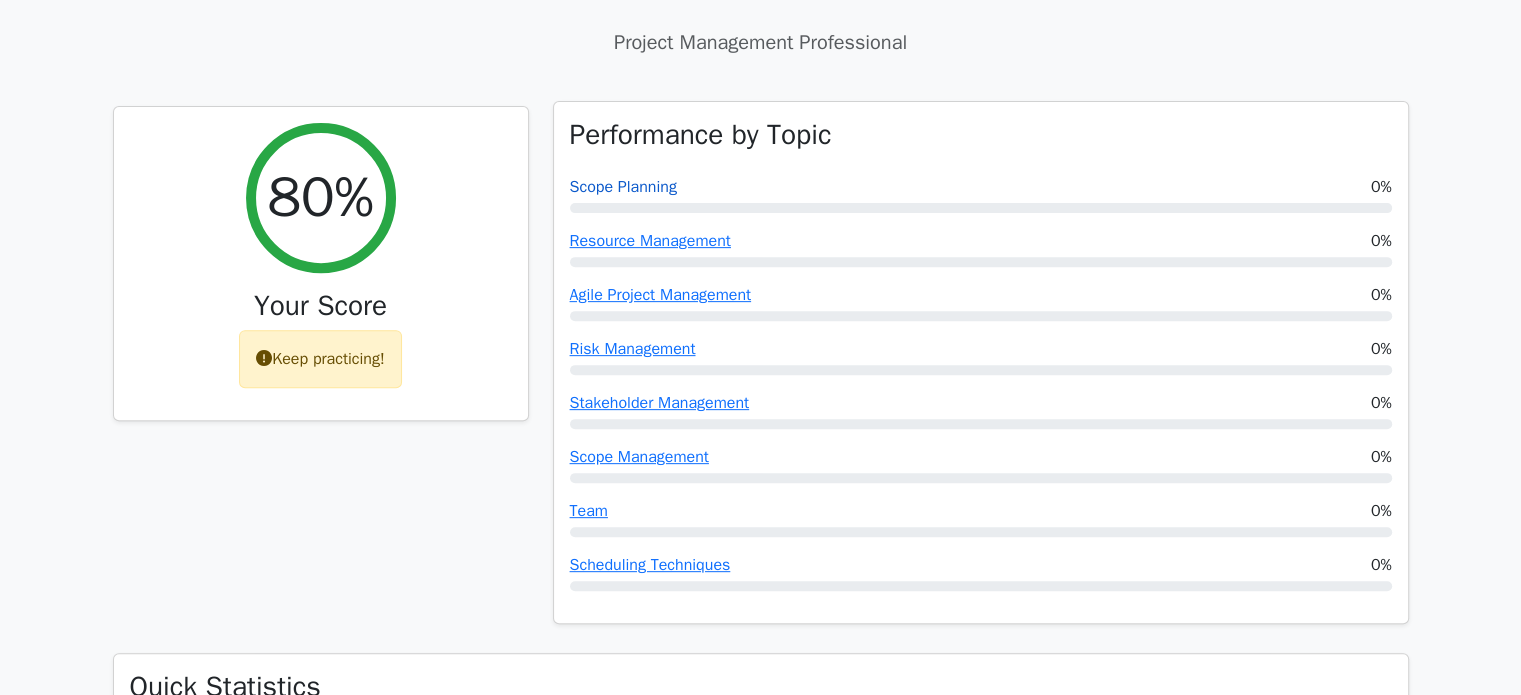 click on "Scope Planning" at bounding box center (623, 187) 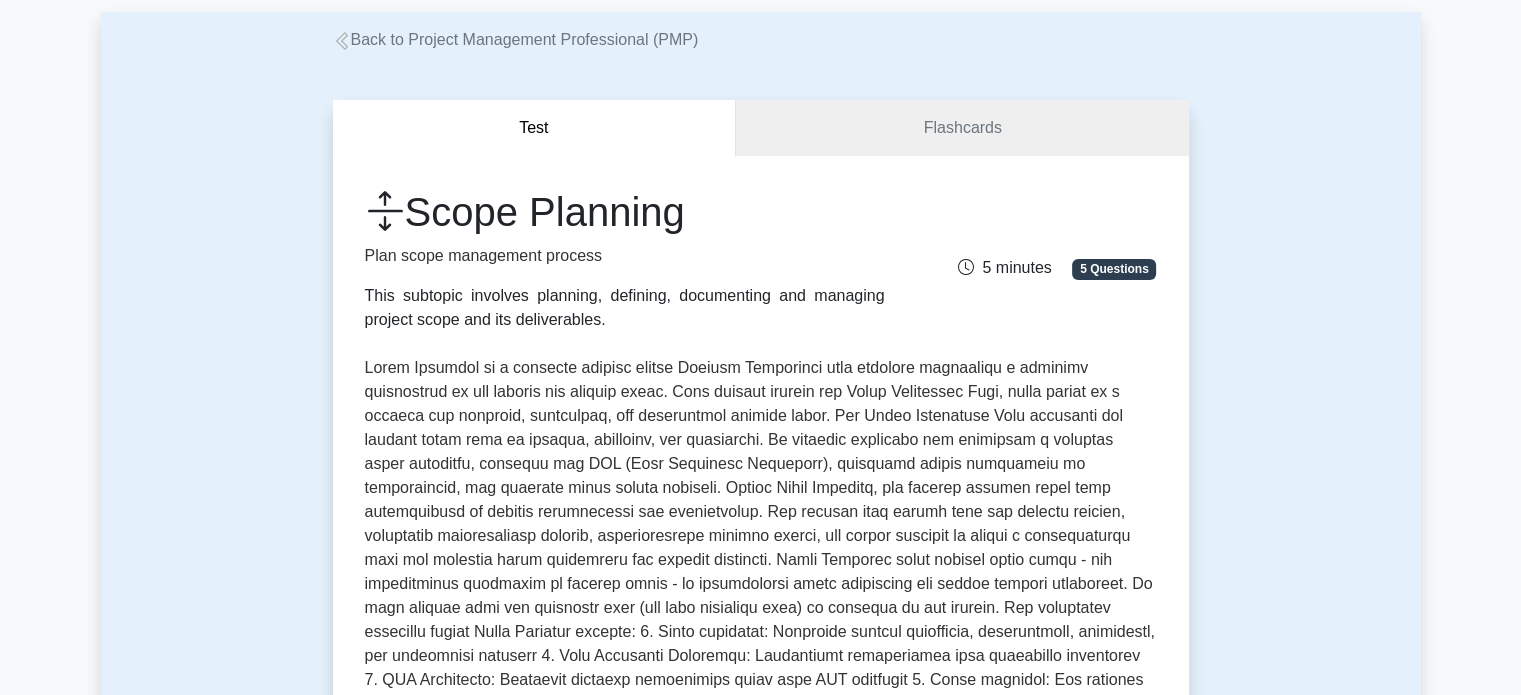 scroll, scrollTop: 600, scrollLeft: 0, axis: vertical 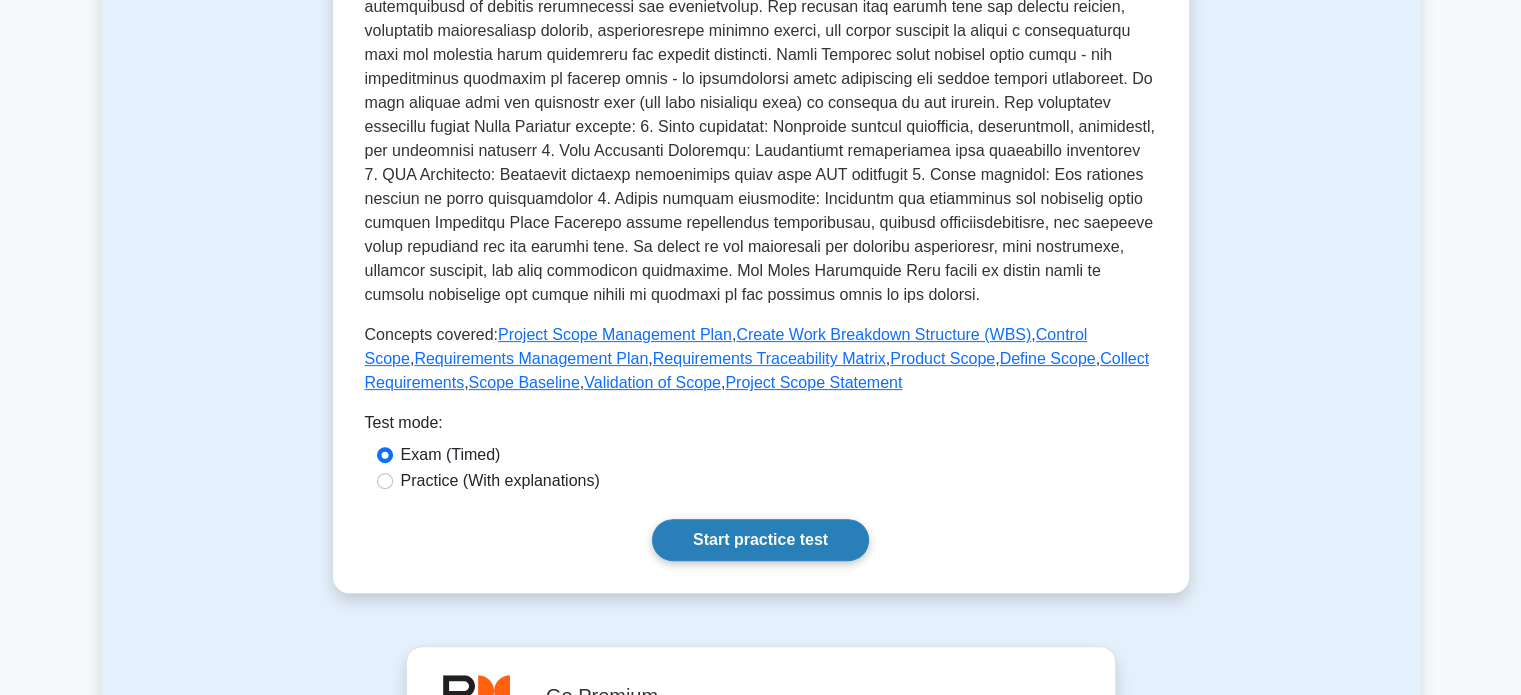 click on "Start practice test" at bounding box center (760, 540) 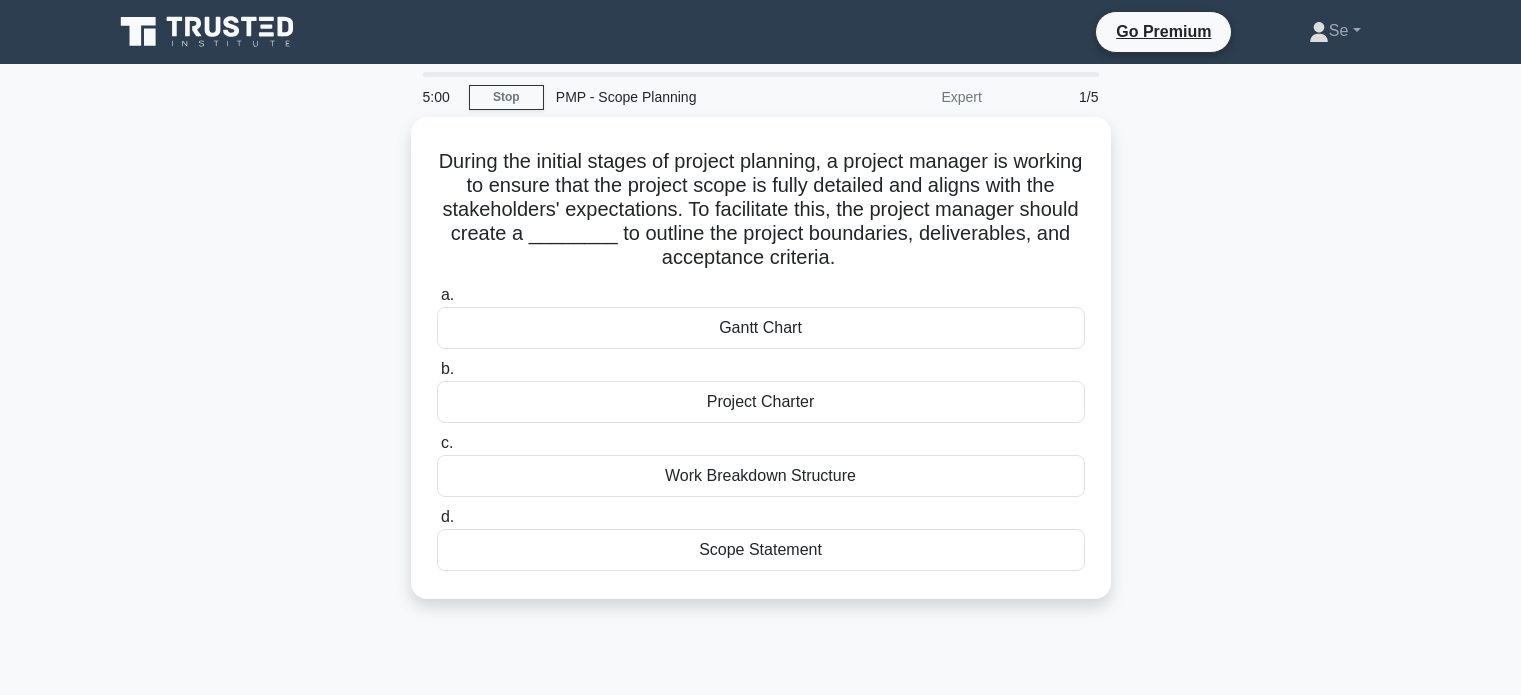scroll, scrollTop: 0, scrollLeft: 0, axis: both 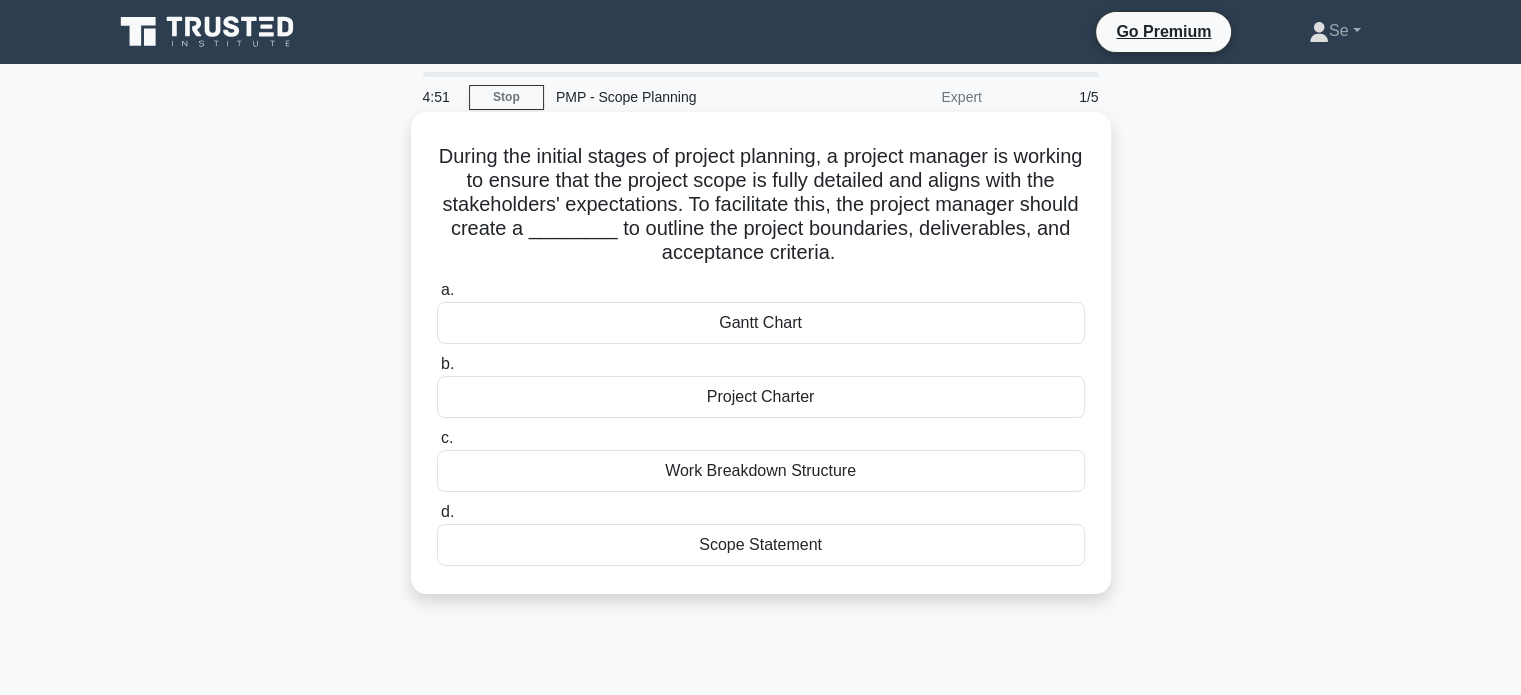 click on "Project Charter" at bounding box center [761, 397] 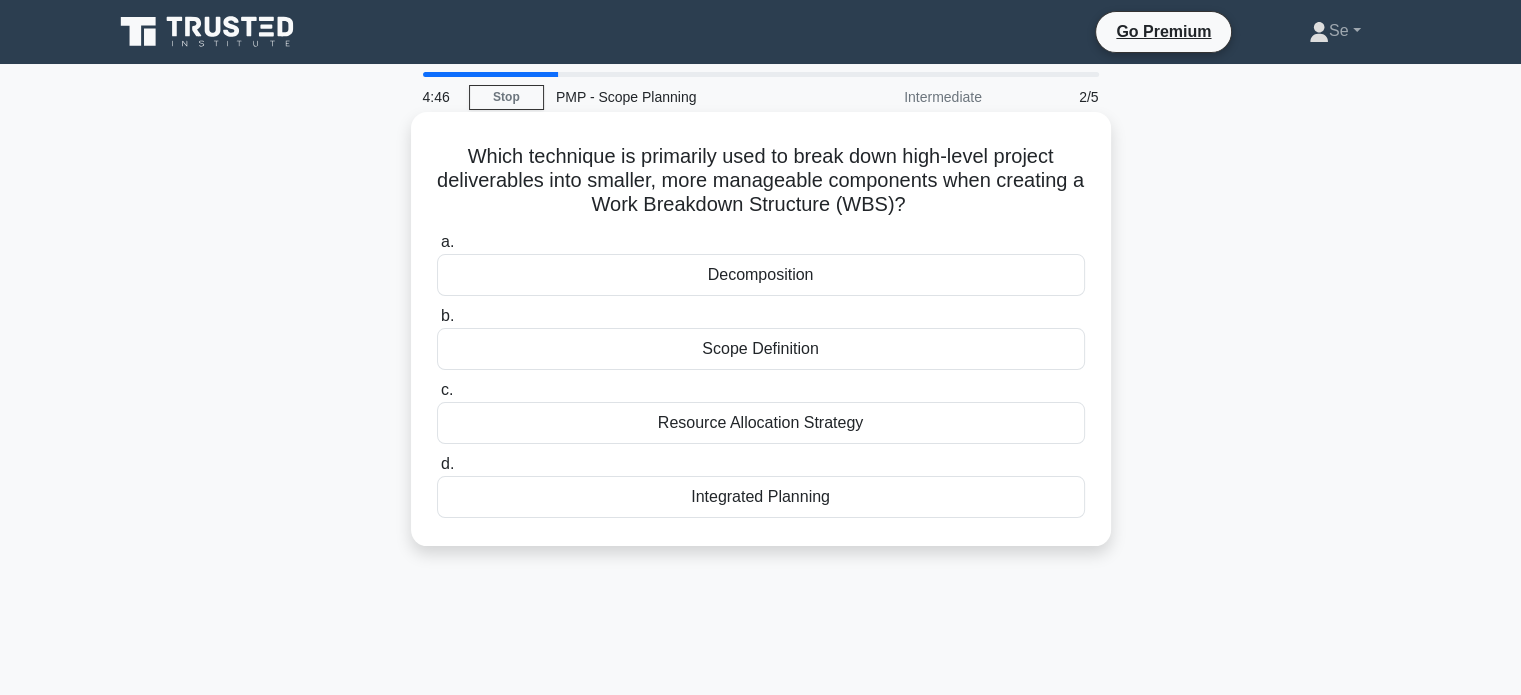 click on "Decomposition" at bounding box center [761, 275] 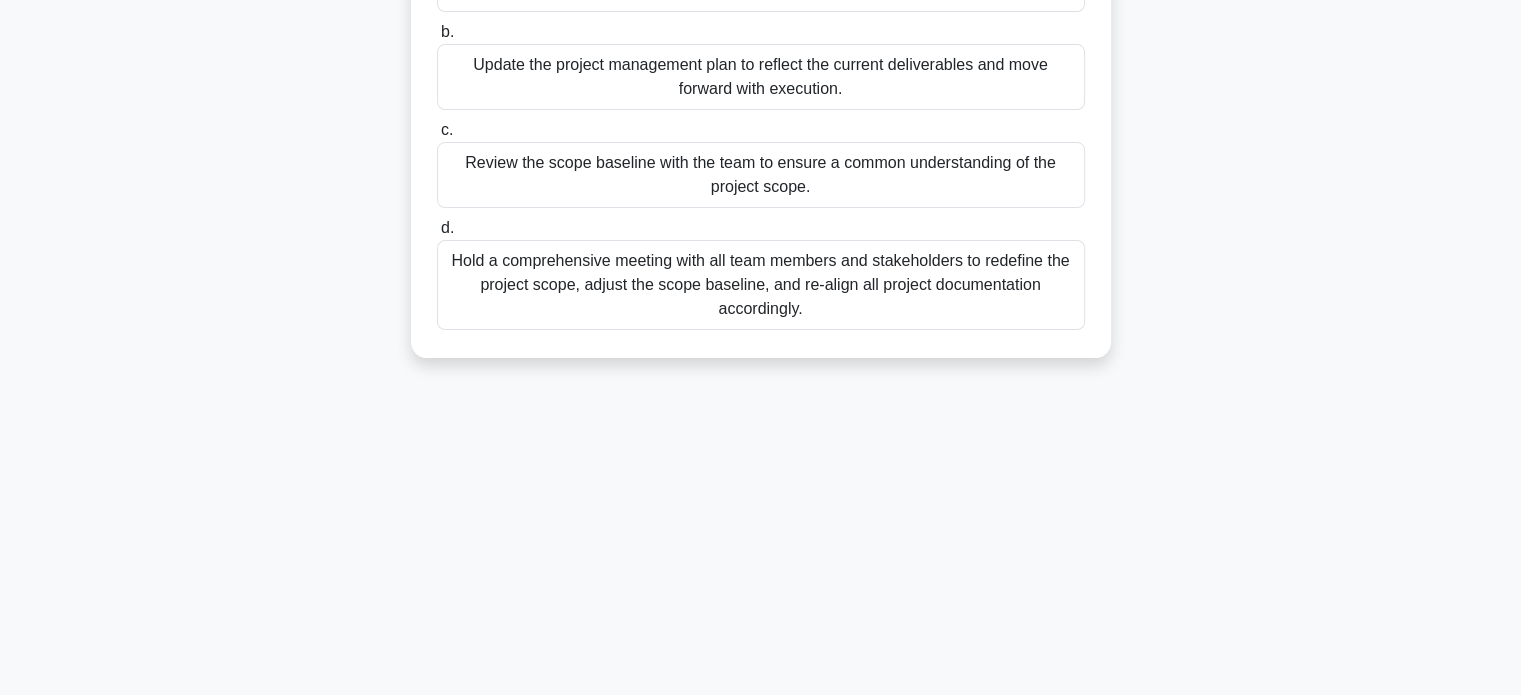 scroll, scrollTop: 0, scrollLeft: 0, axis: both 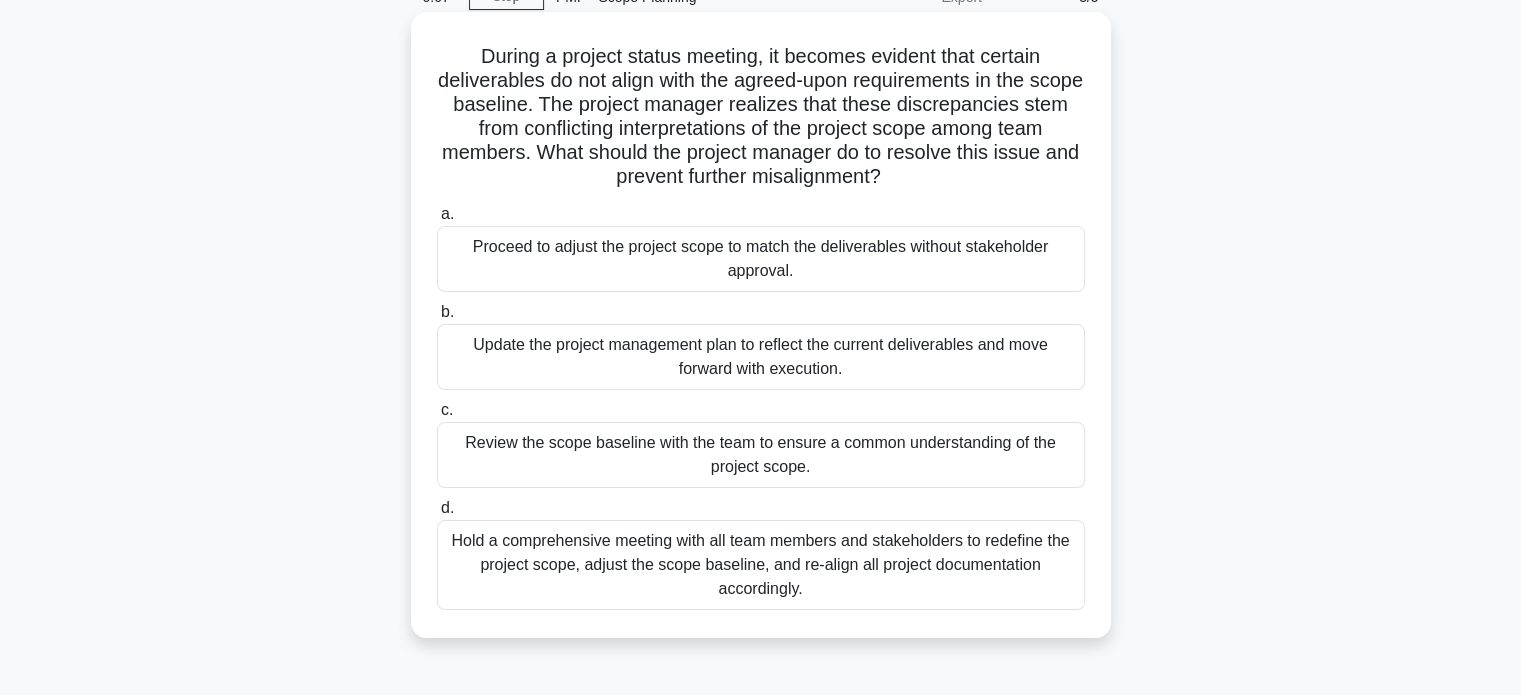 click on "Hold a comprehensive meeting with all team members and stakeholders to redefine the project scope, adjust the scope baseline, and re-align all project documentation accordingly." at bounding box center (761, 565) 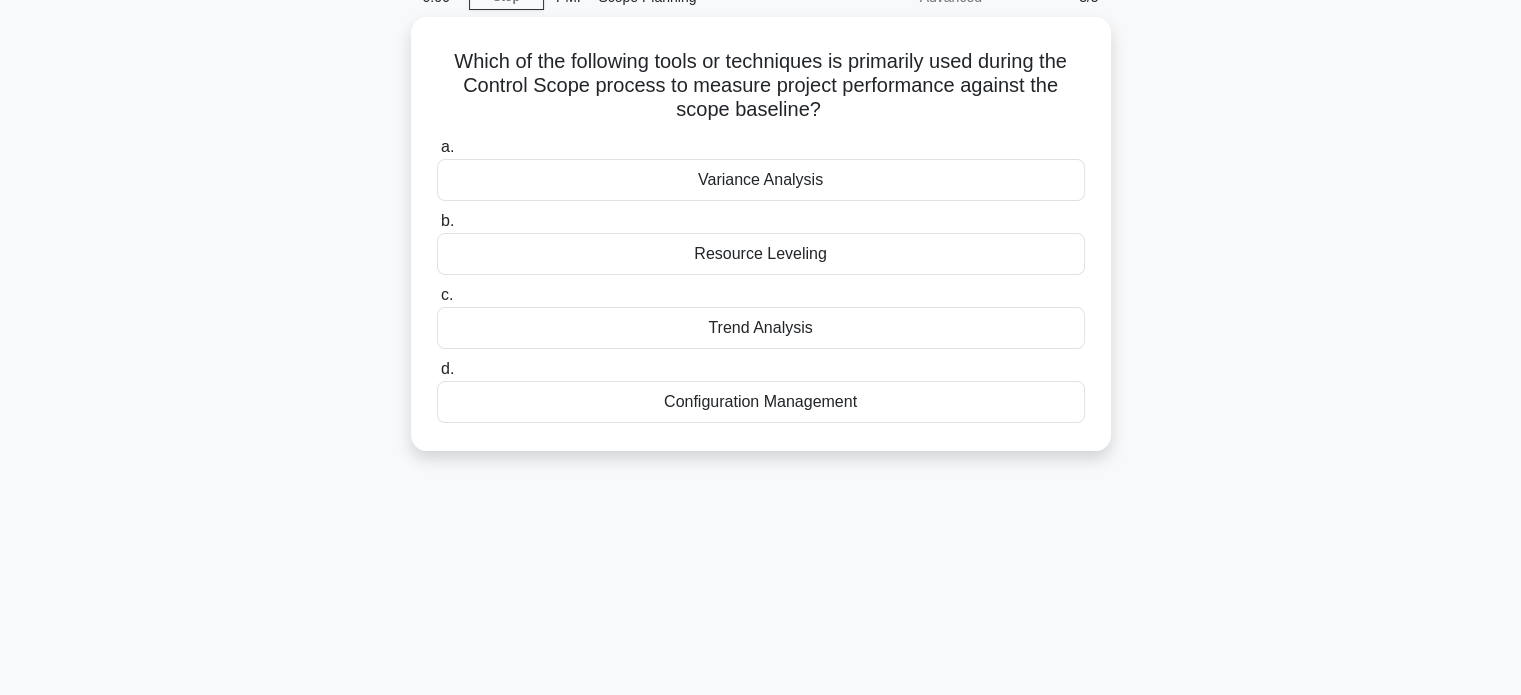 scroll, scrollTop: 0, scrollLeft: 0, axis: both 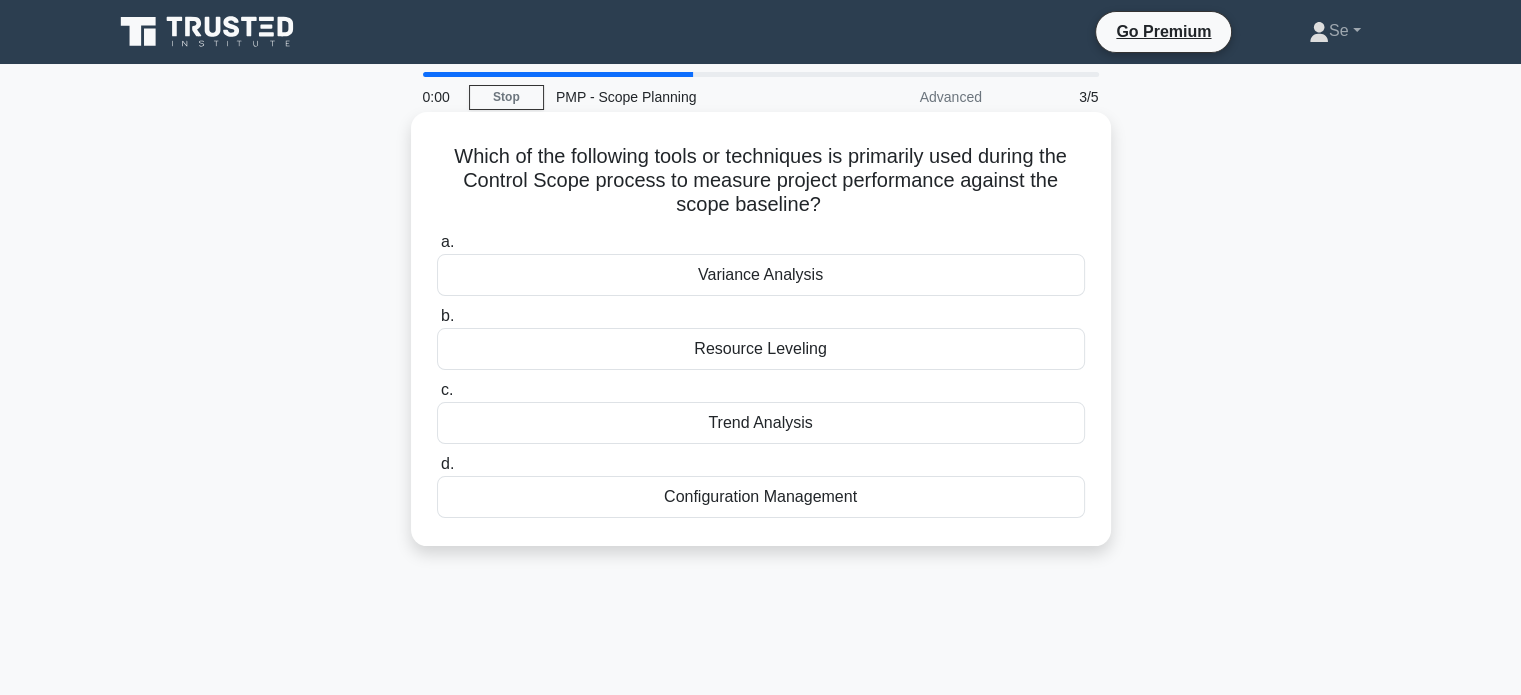 click on "Variance Analysis" at bounding box center (761, 275) 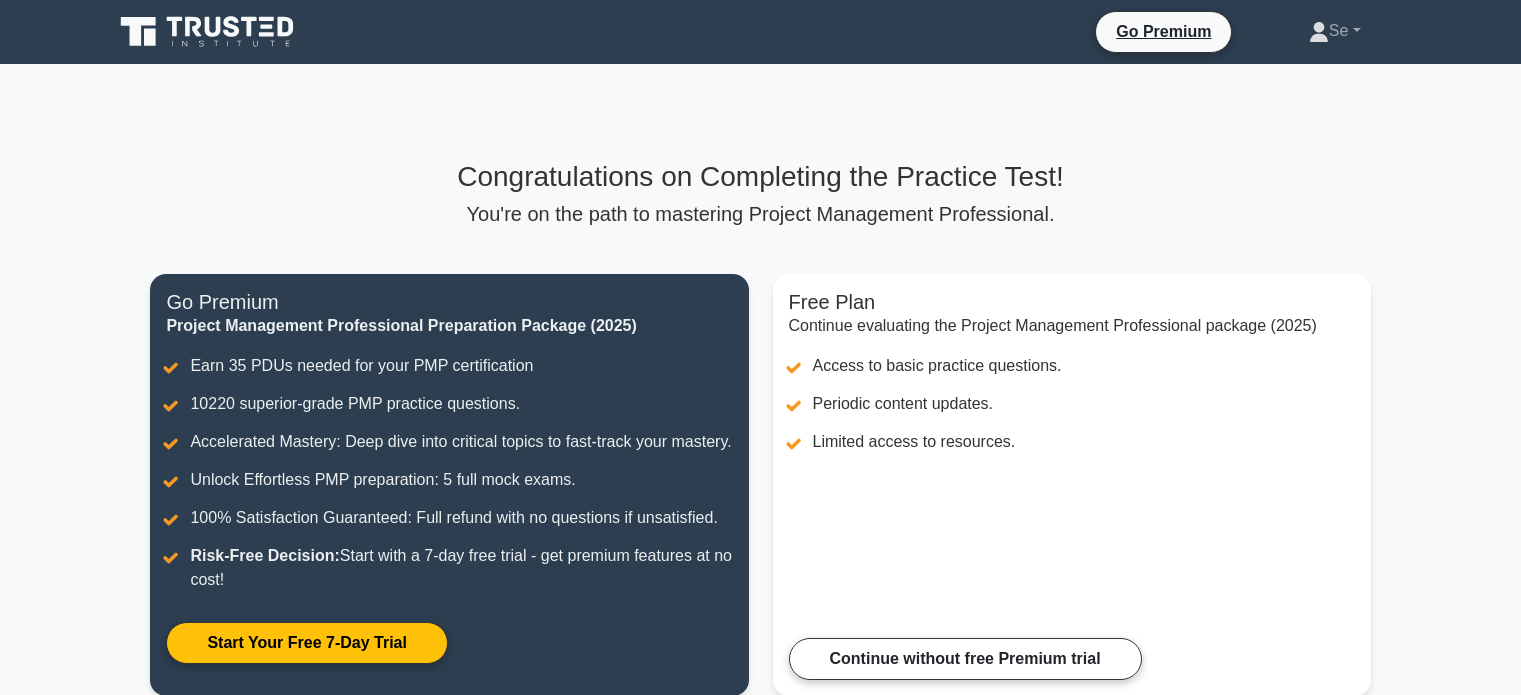 scroll, scrollTop: 0, scrollLeft: 0, axis: both 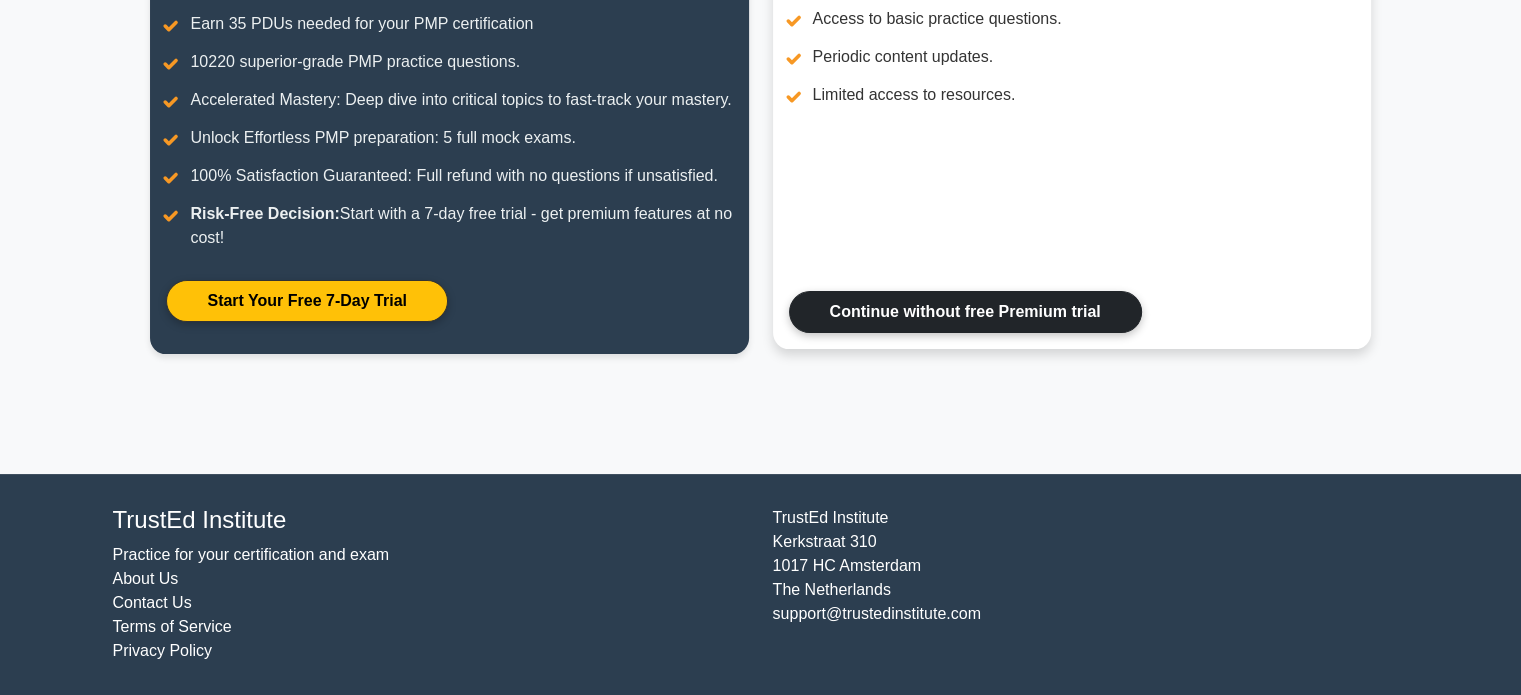click on "Continue without free Premium trial" at bounding box center [965, 312] 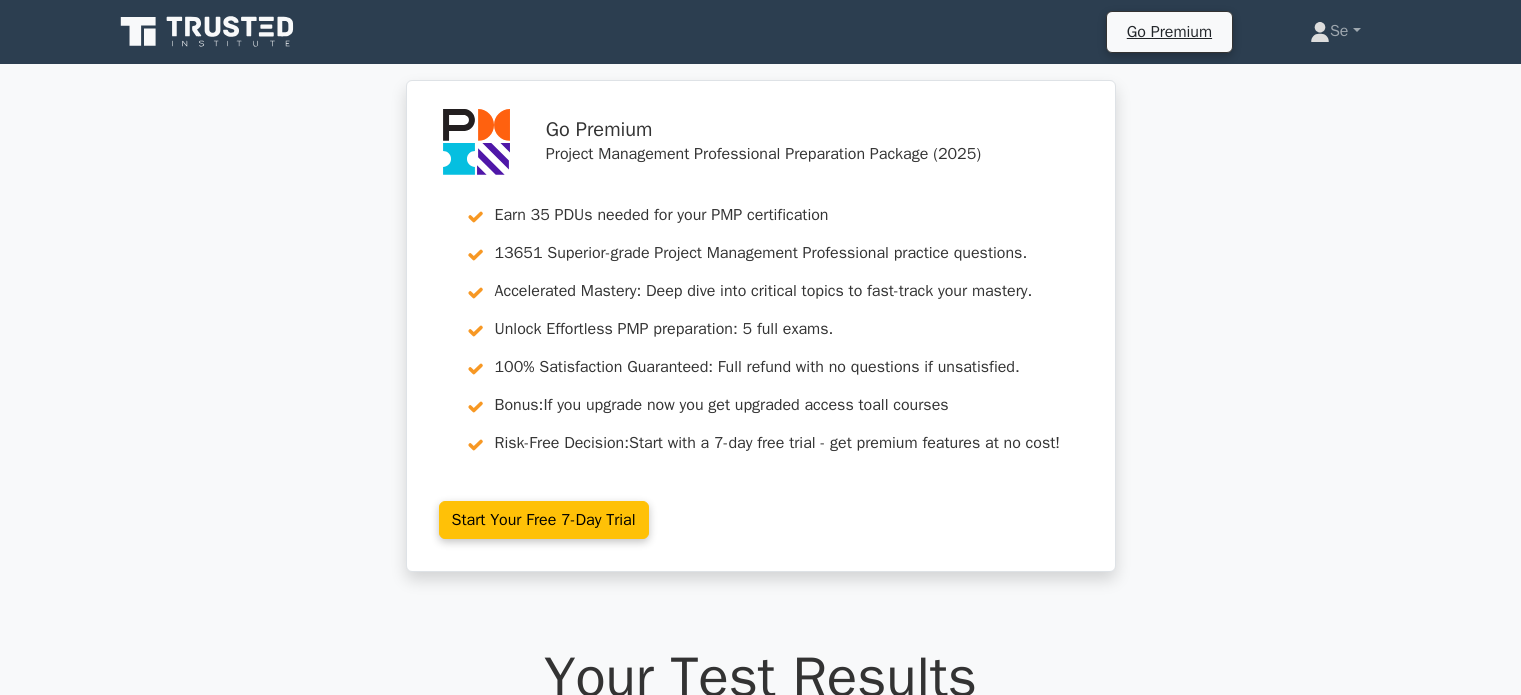 scroll, scrollTop: 0, scrollLeft: 0, axis: both 